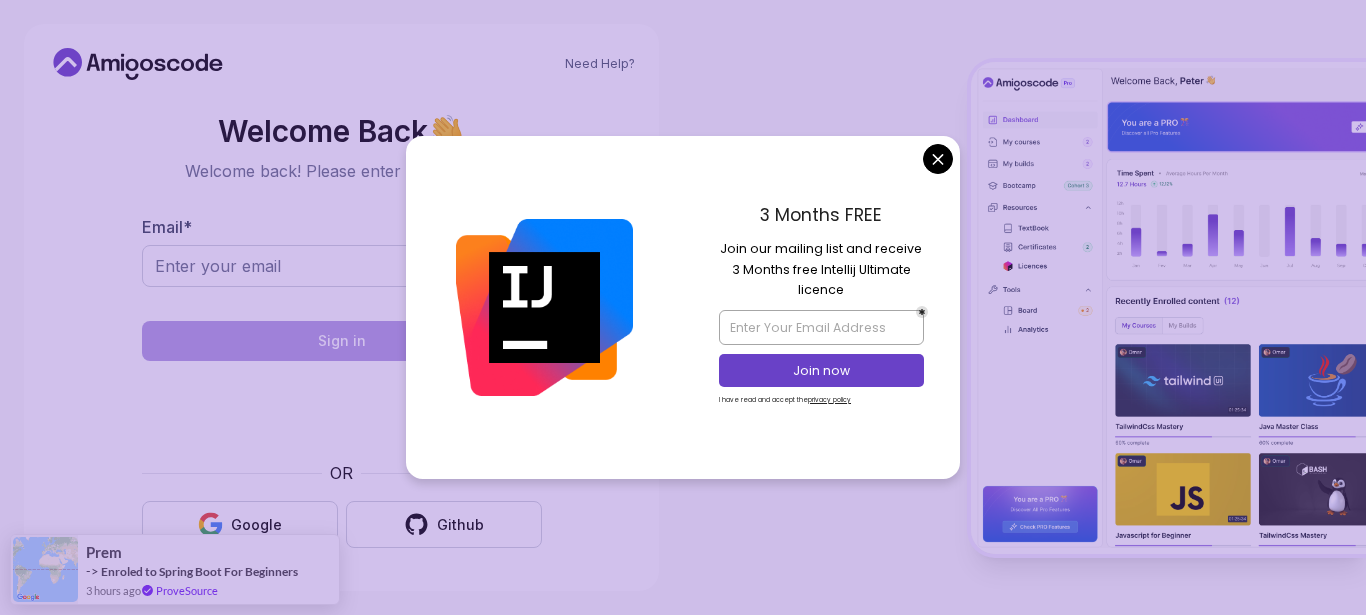 scroll, scrollTop: 0, scrollLeft: 0, axis: both 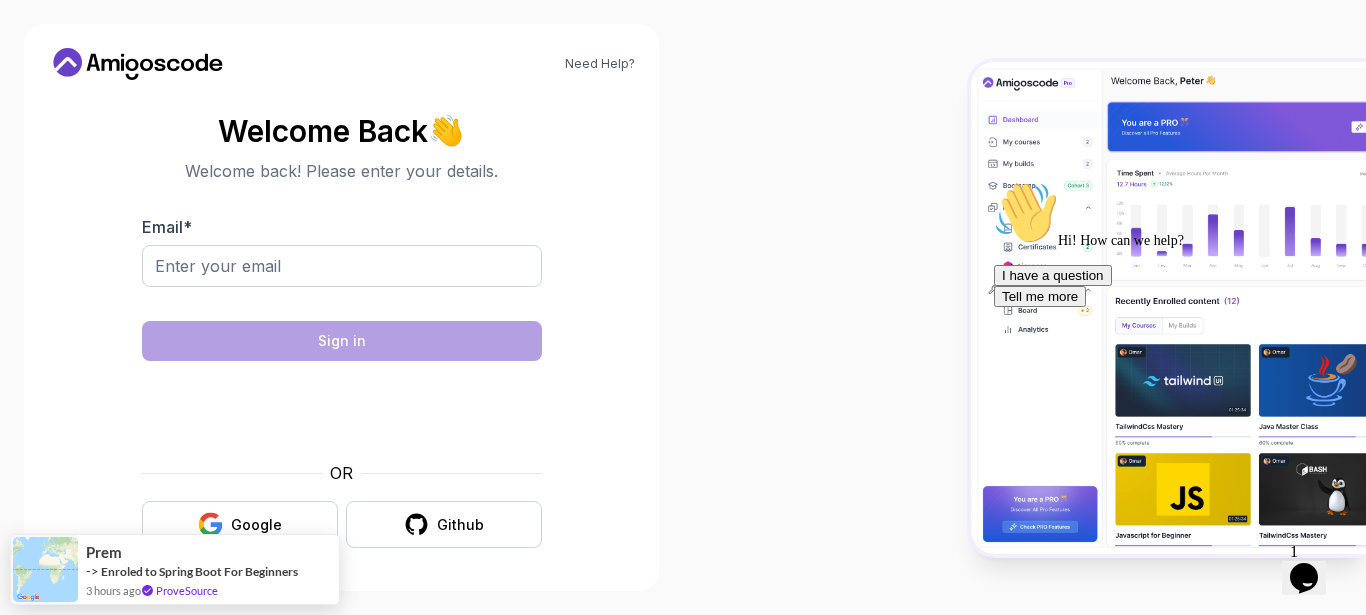 click on "Need Help? Welcome Back 👋 Welcome back! Please enter your details. Email * Sign in OR Google Github
[NAME] -> Enroled to Spring Boot For Beginners 3 hours ago ProveSource" at bounding box center (683, 307) 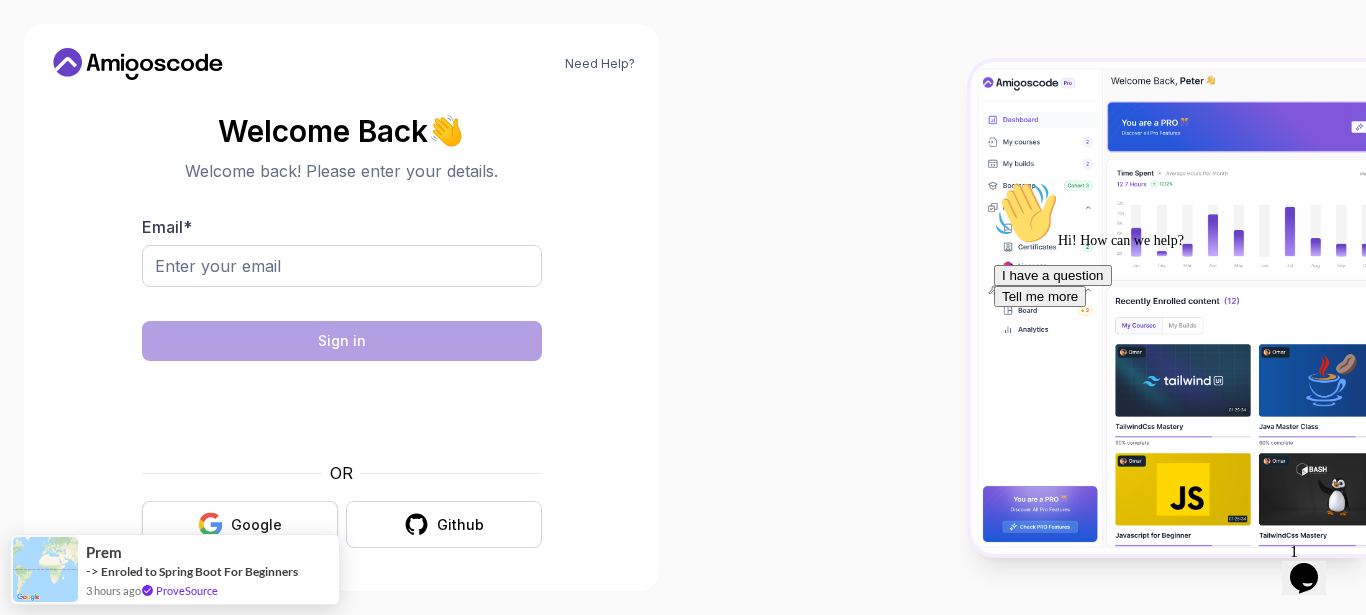 click on "Google" at bounding box center (256, 525) 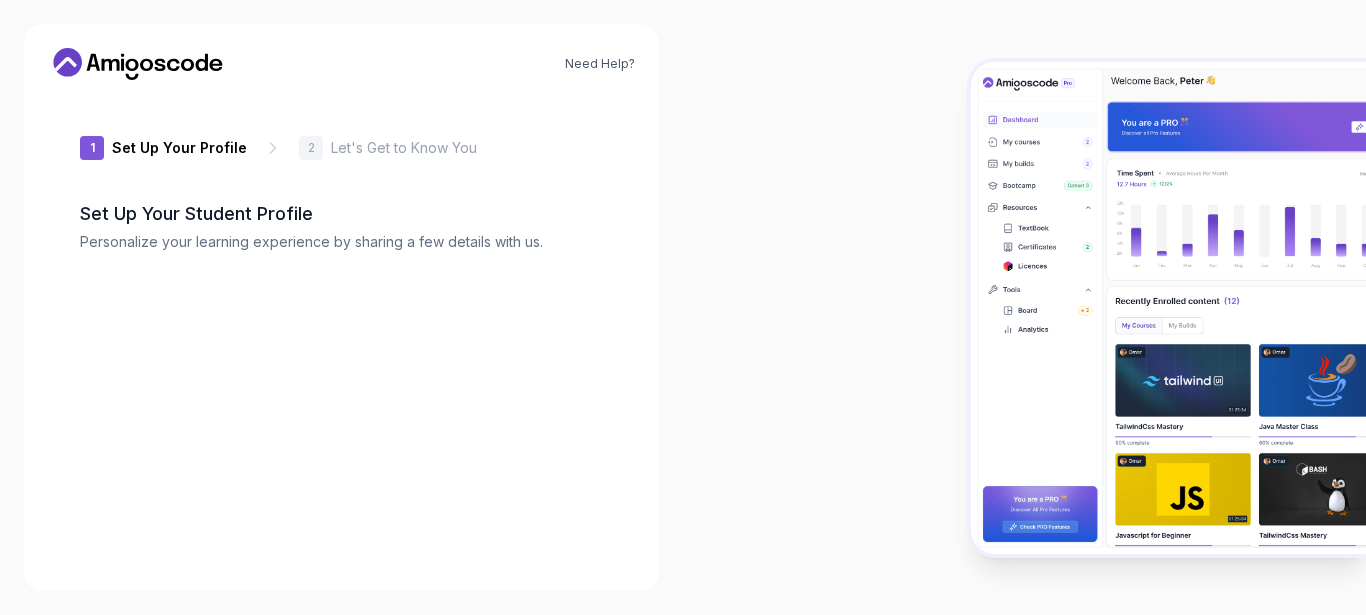 scroll, scrollTop: 0, scrollLeft: 0, axis: both 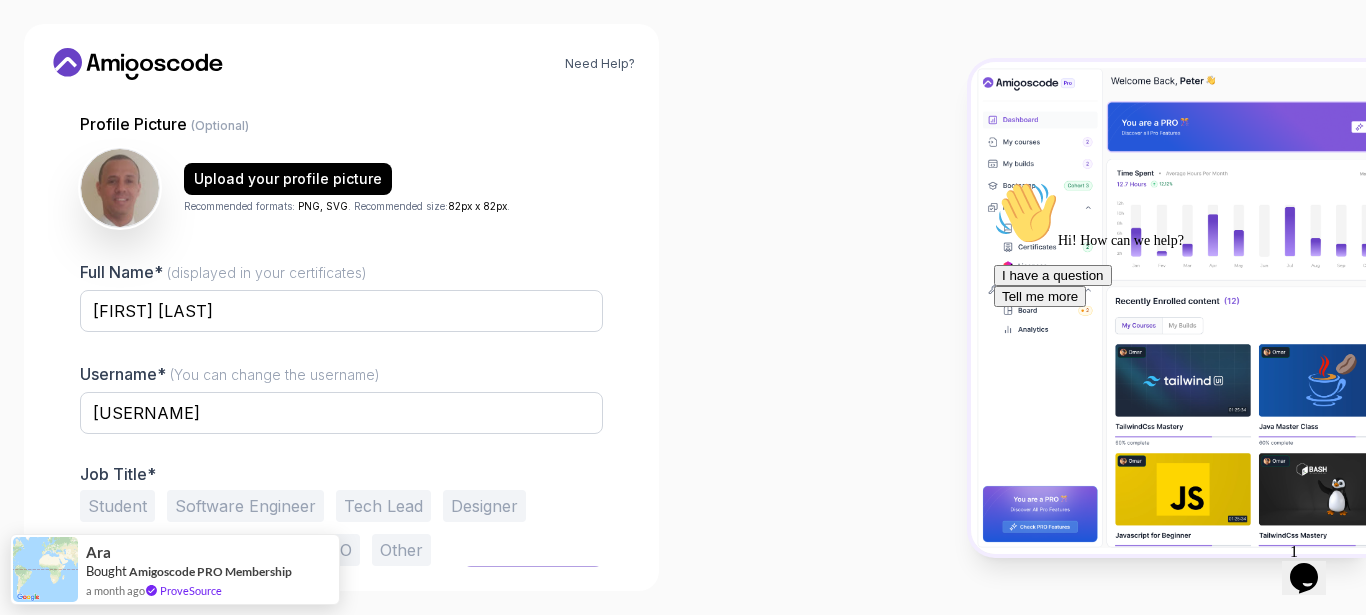 click at bounding box center (994, 181) 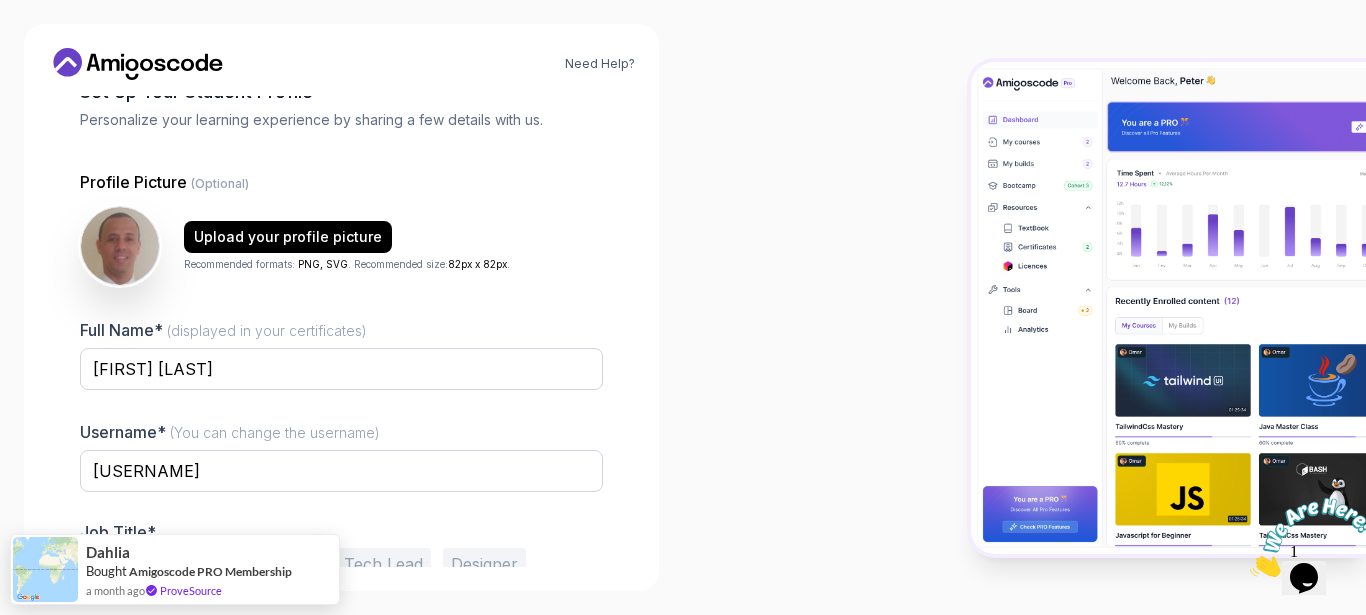 scroll, scrollTop: 219, scrollLeft: 0, axis: vertical 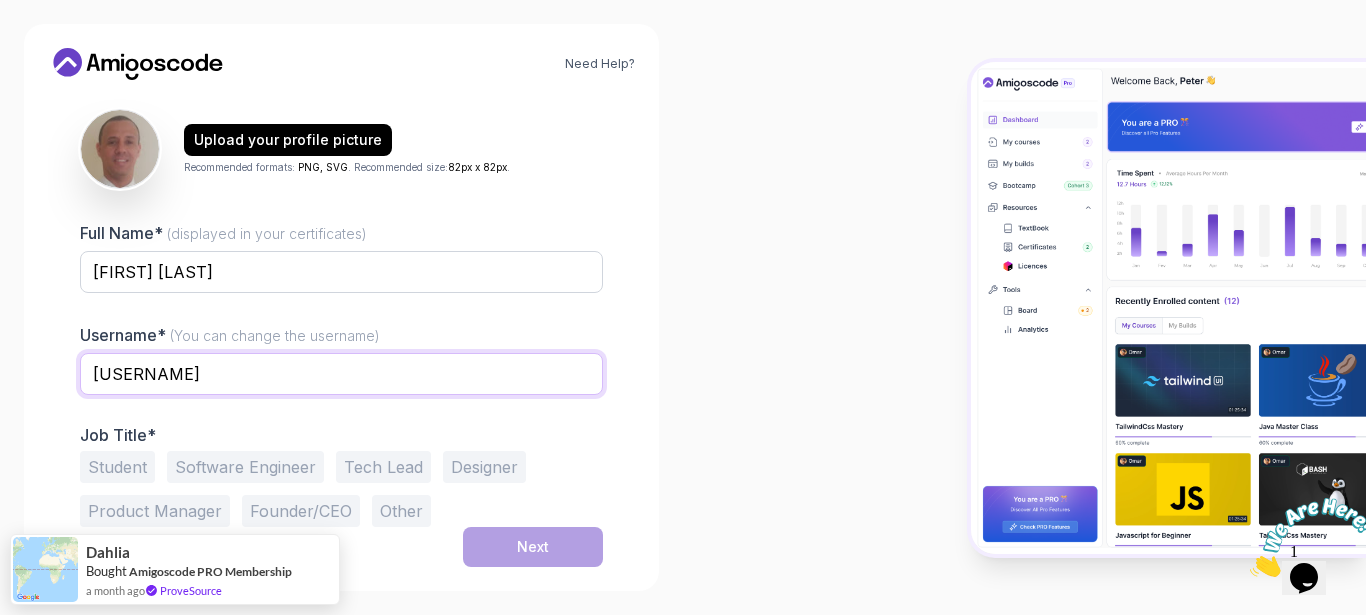 click on "gentlemustangda4b7" at bounding box center (341, 374) 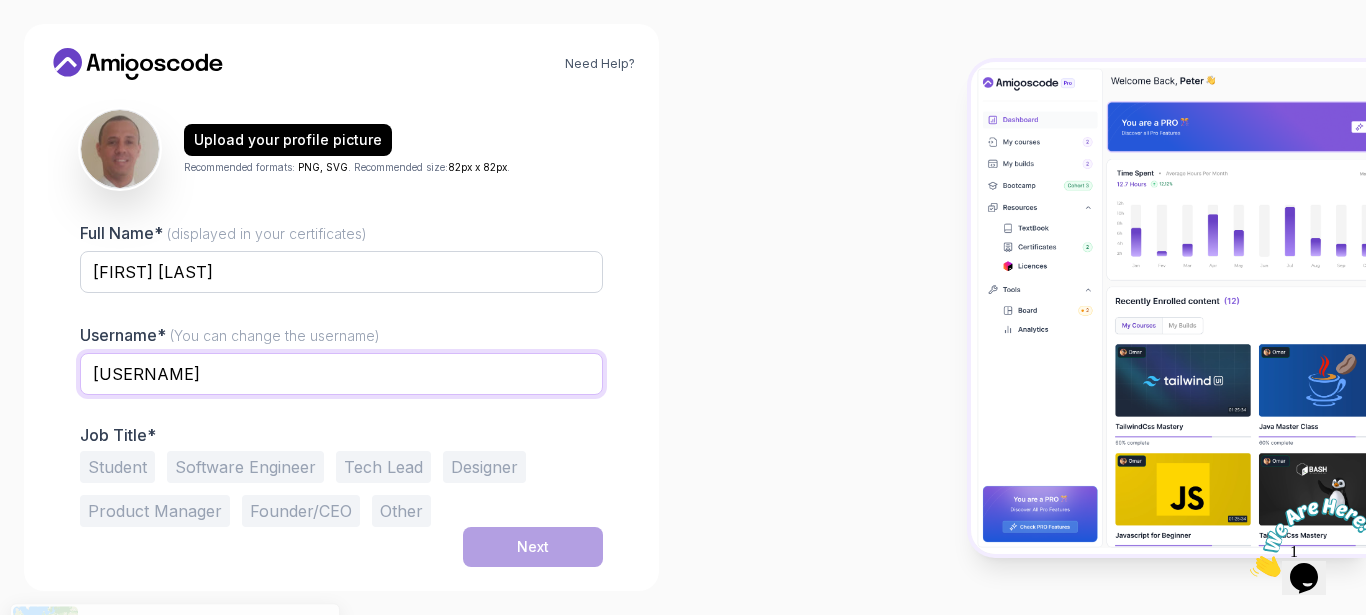 click on "gentlemustangda4b7" at bounding box center [341, 374] 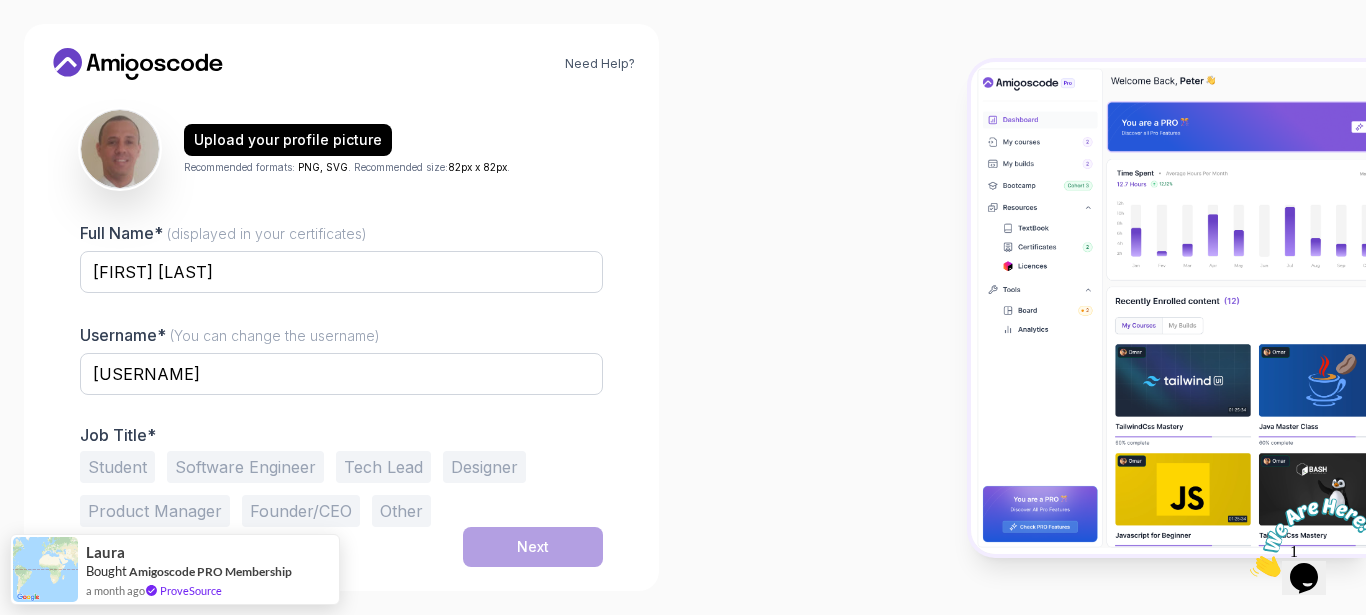click on "Student" at bounding box center [117, 467] 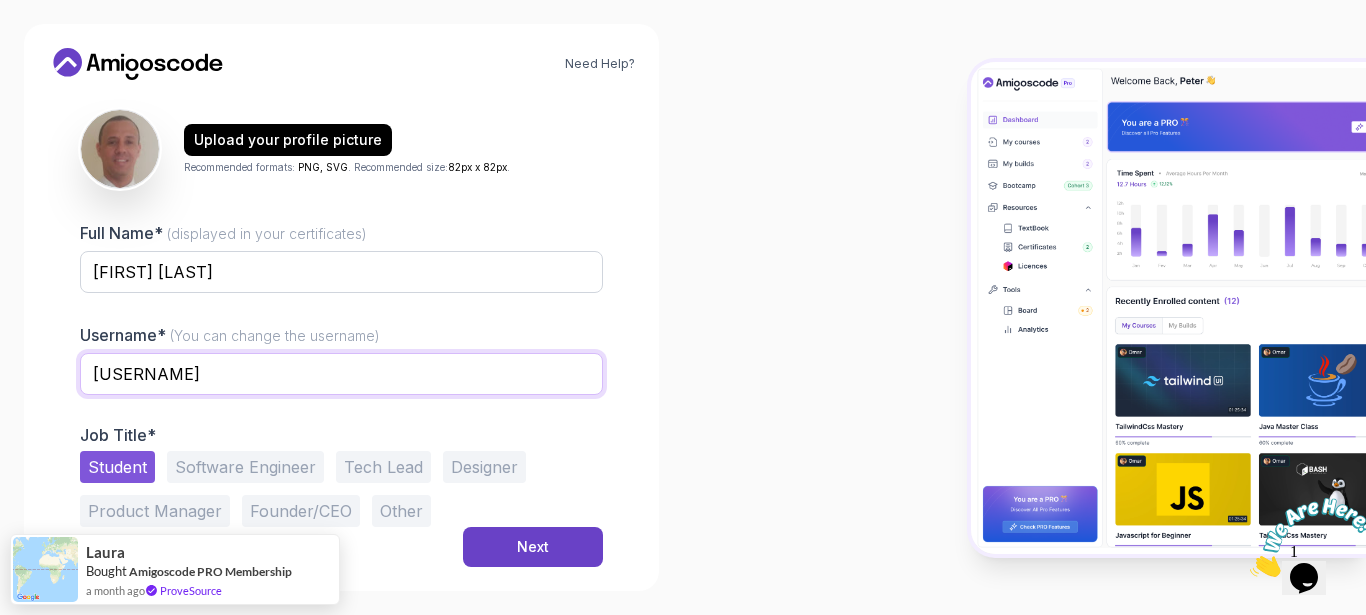 click on "gentlemustangda4b7" at bounding box center (341, 374) 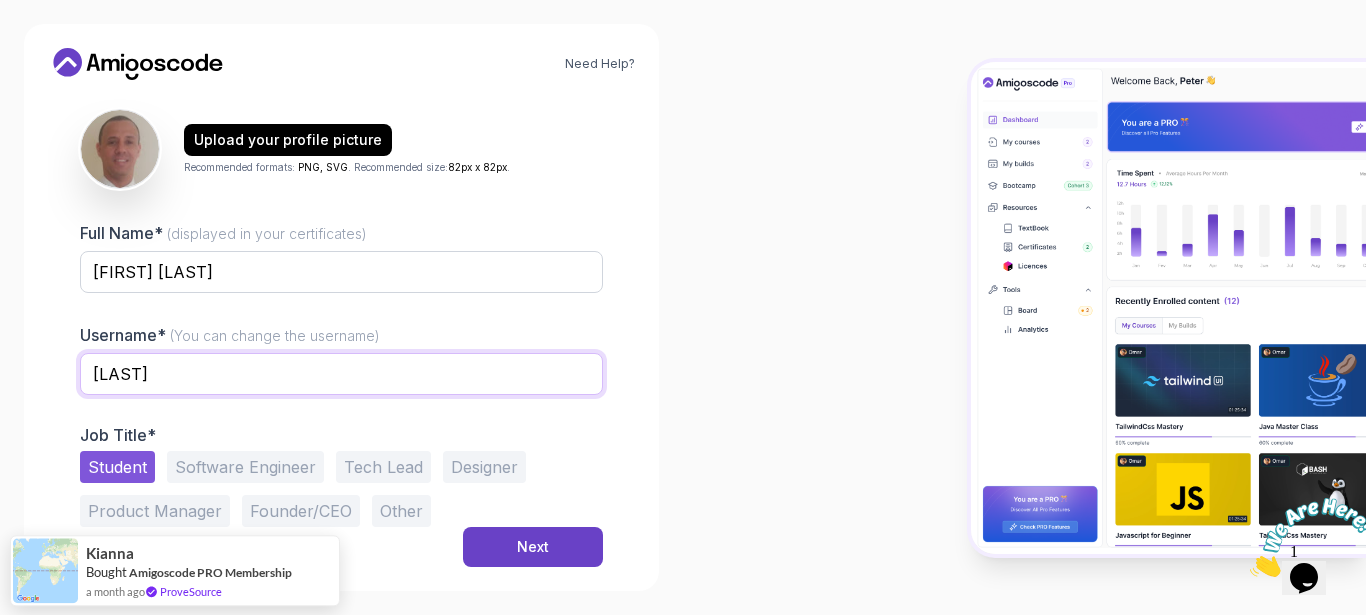 type on "andersonrocha" 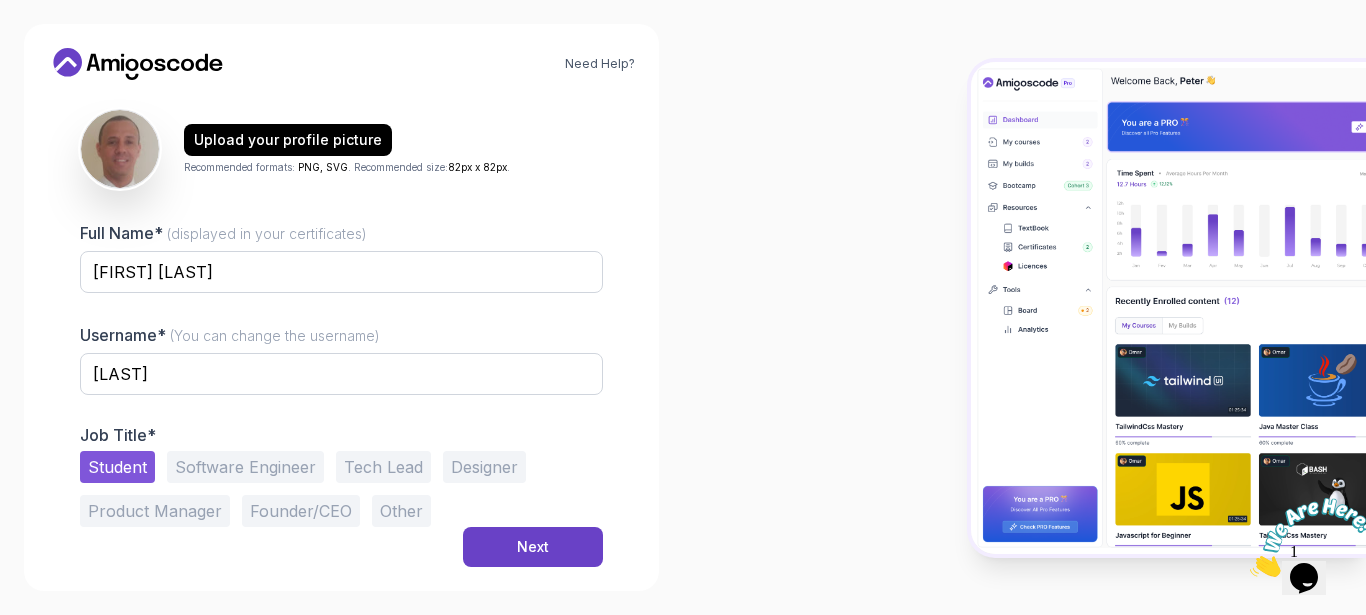 click on "Job Title*" at bounding box center (341, 435) 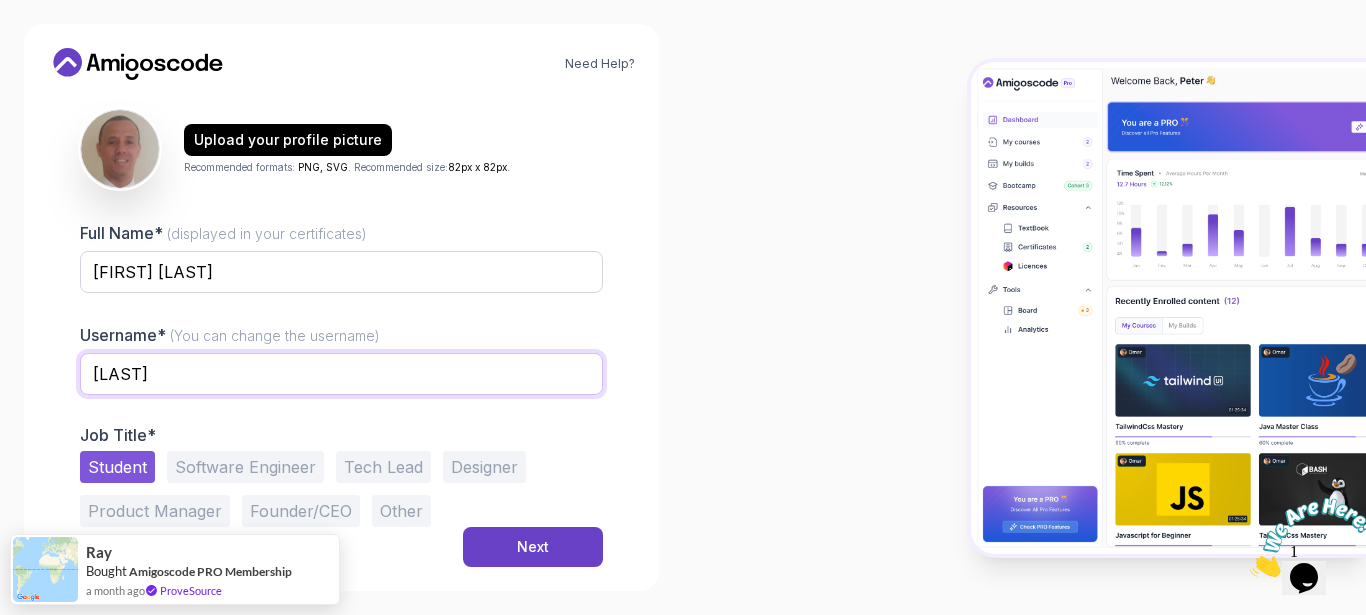 click on "andersonrocha" at bounding box center [341, 374] 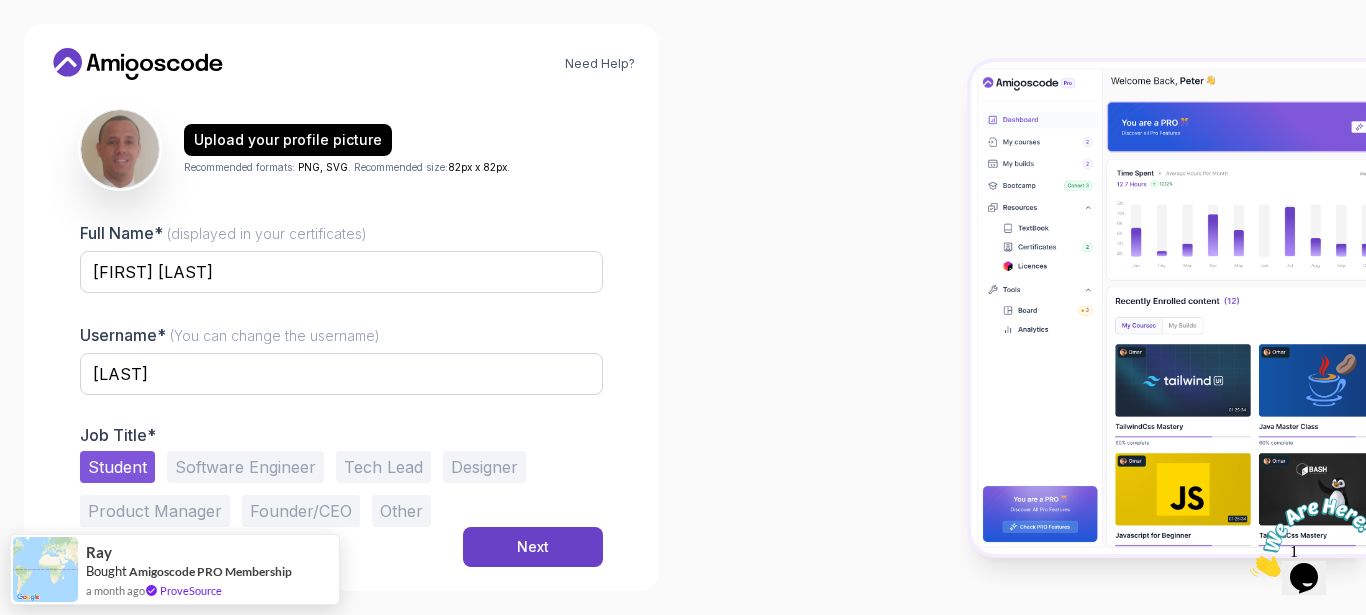 click on "andersonrocha" at bounding box center (341, 385) 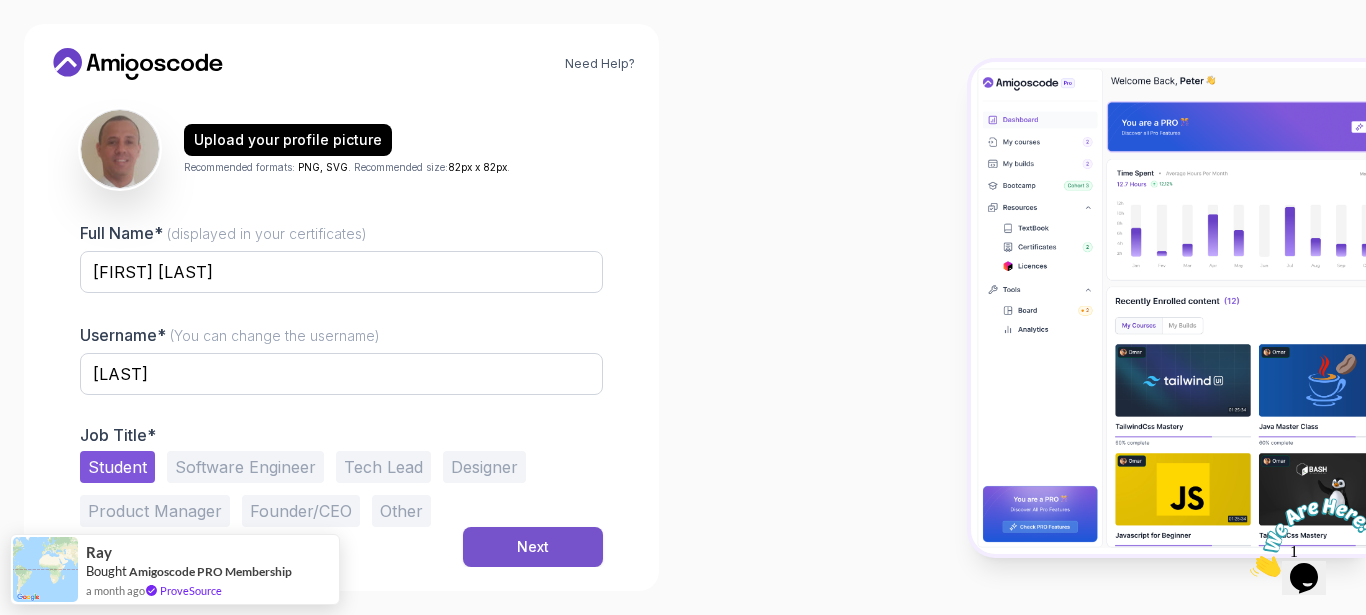 click on "Next" at bounding box center [533, 547] 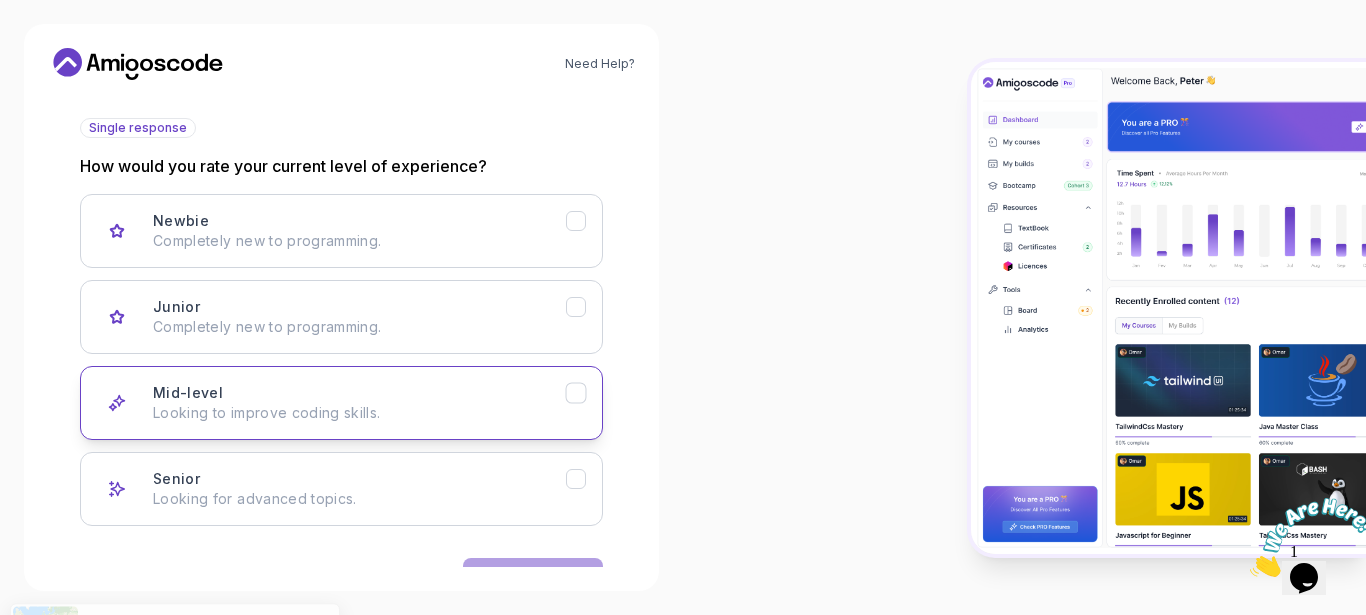 click on "Mid-level Looking to improve coding skills." at bounding box center [359, 403] 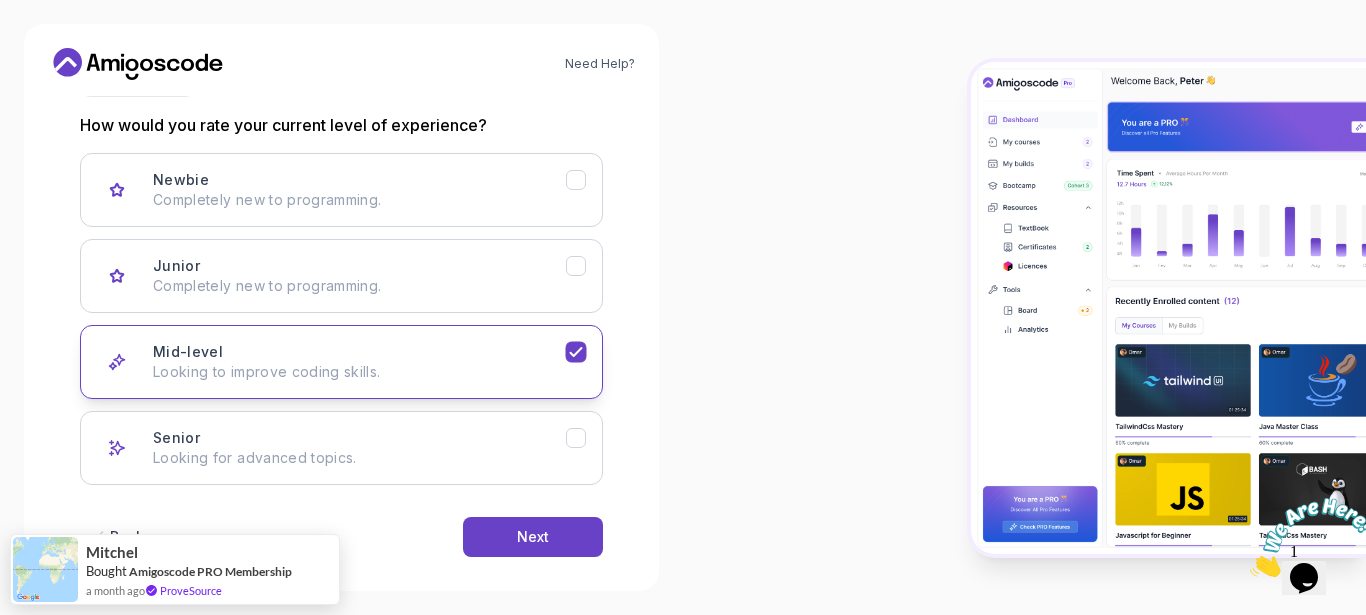 scroll, scrollTop: 282, scrollLeft: 0, axis: vertical 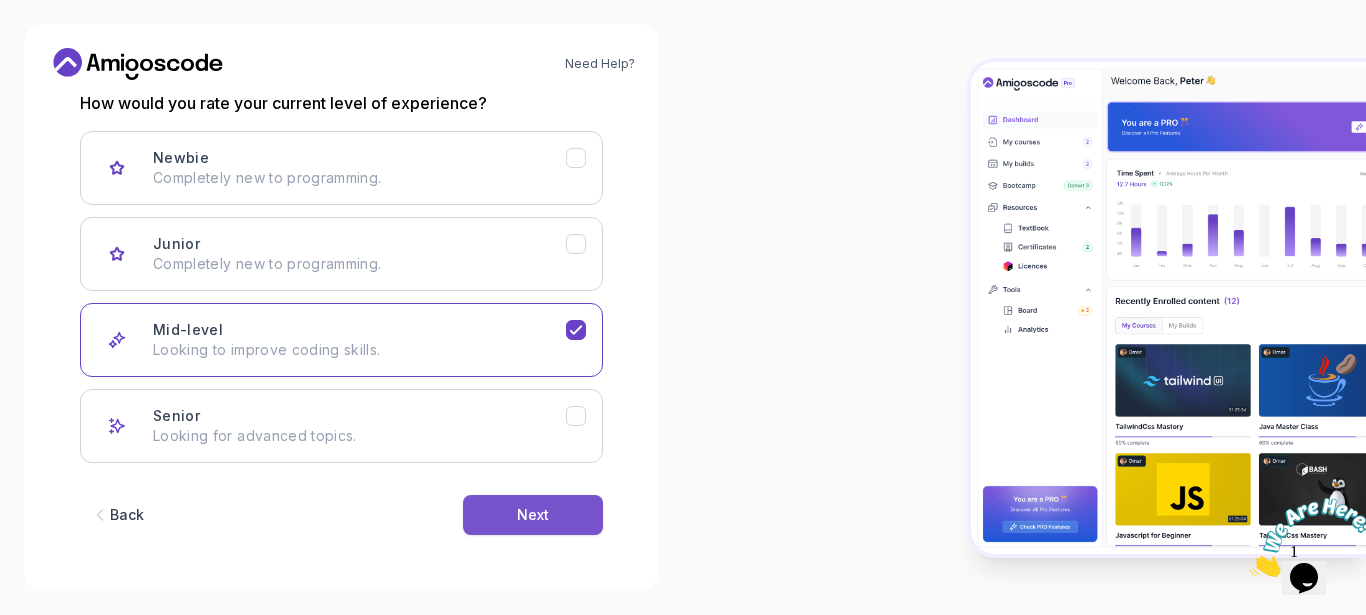 click on "Next" at bounding box center (533, 515) 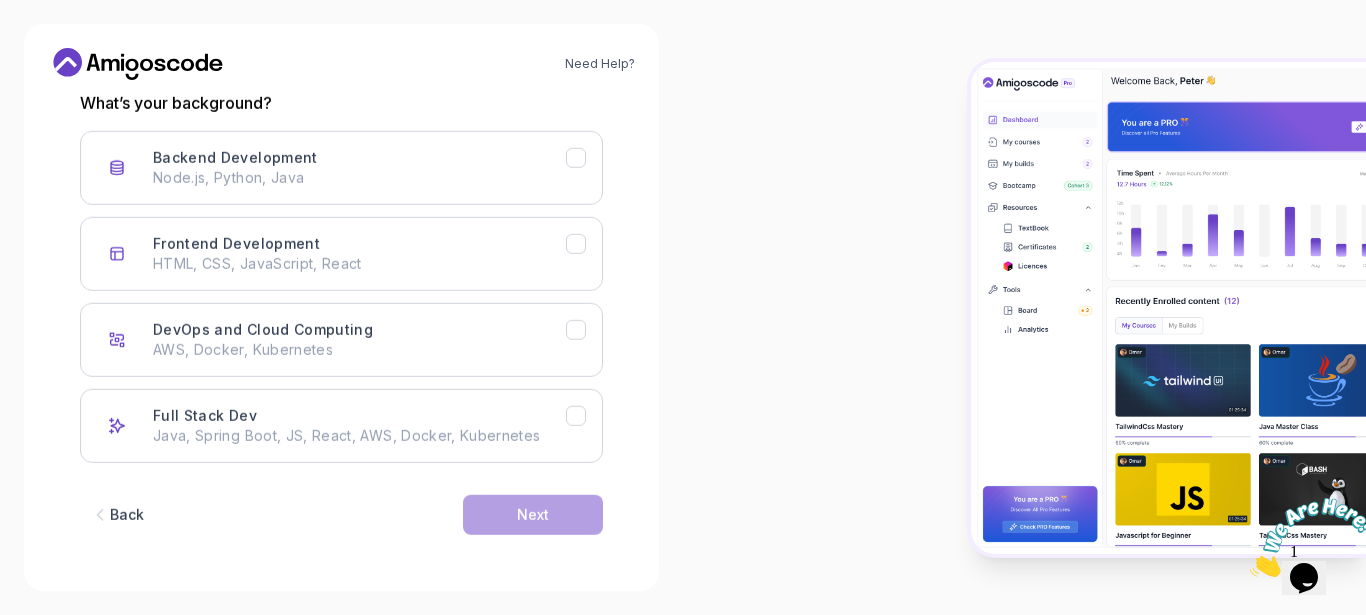 scroll, scrollTop: 282, scrollLeft: 0, axis: vertical 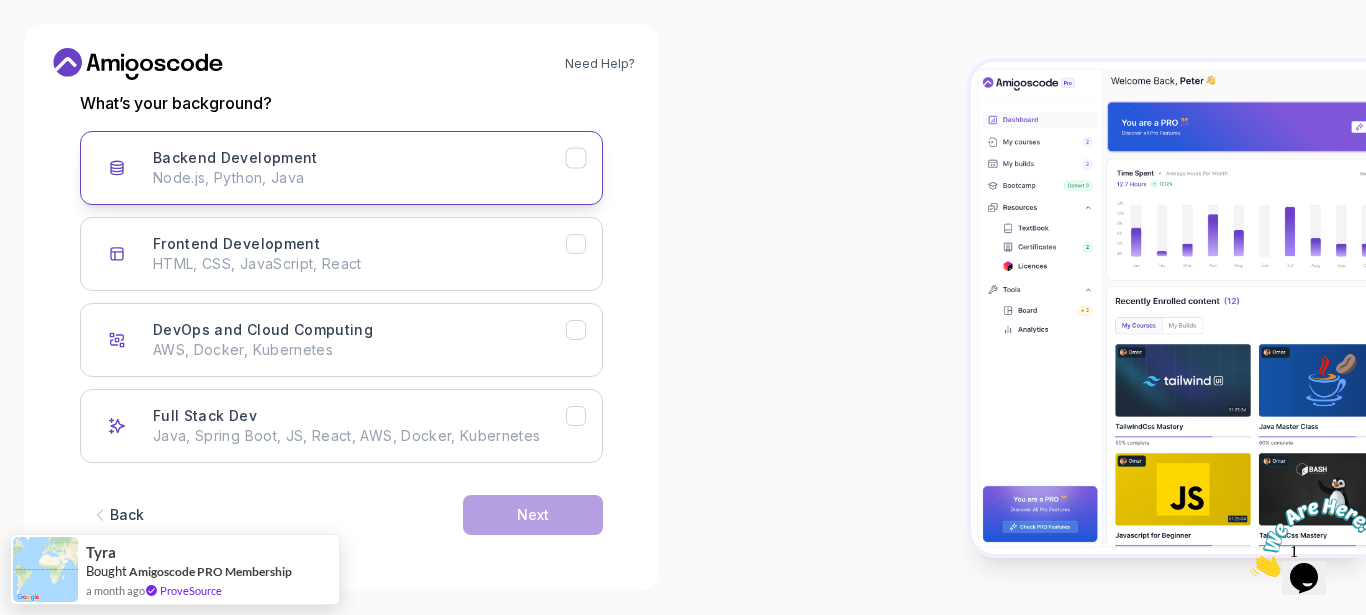 click on "Node.js, Python, Java" at bounding box center [359, 178] 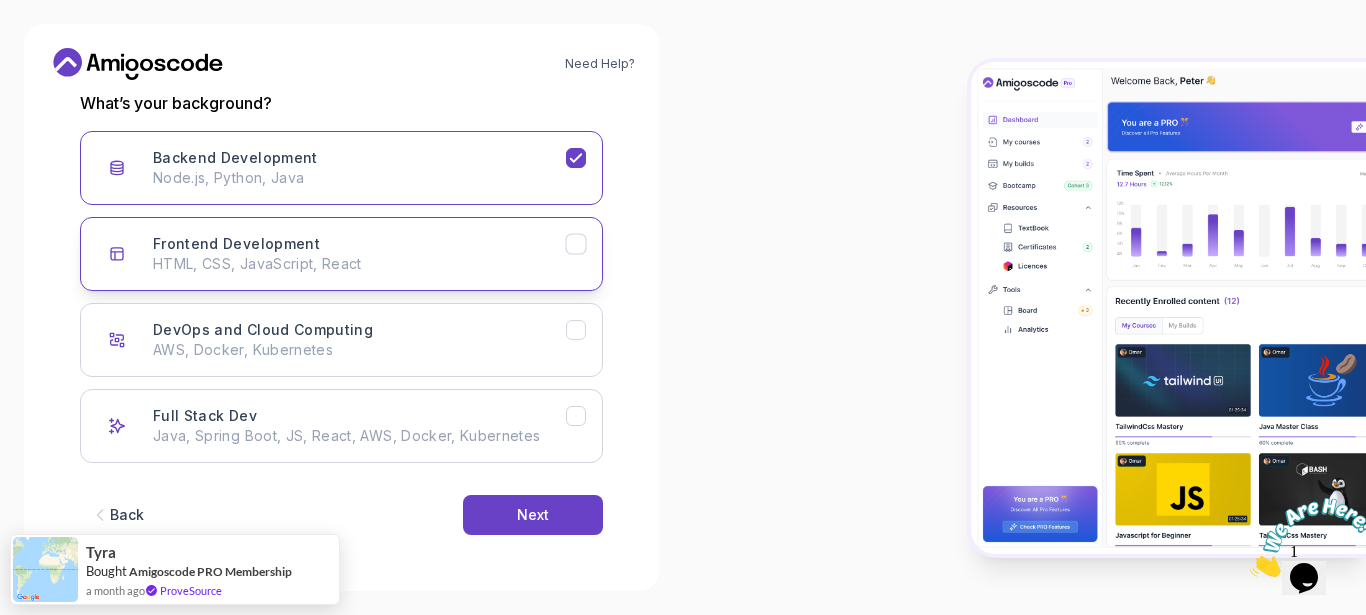 click on "Frontend Development HTML, CSS, JavaScript, React" at bounding box center [341, 254] 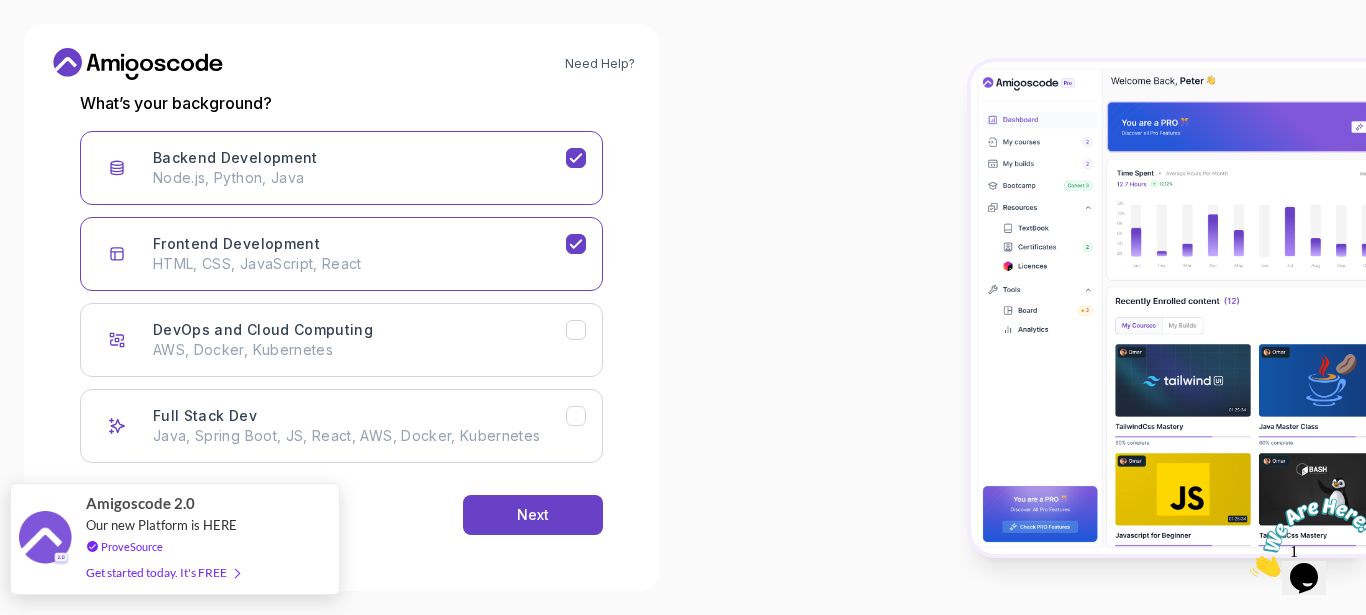 click on "Get started today. It's FREE" at bounding box center (162, 572) 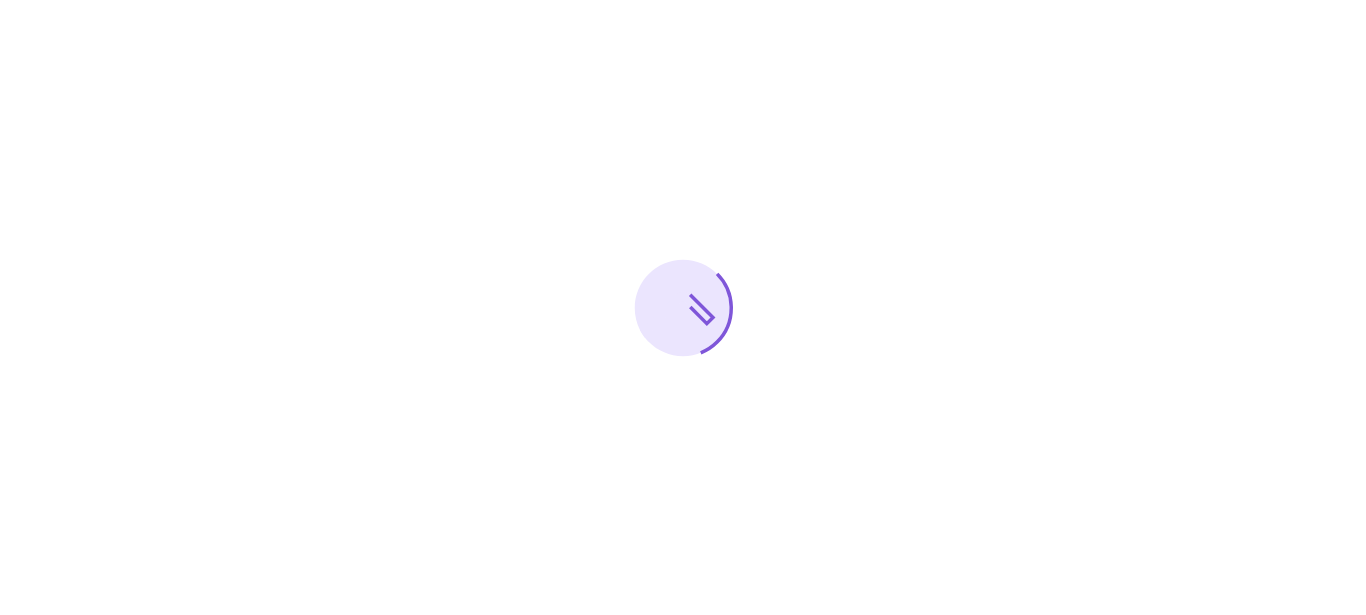 scroll, scrollTop: 0, scrollLeft: 0, axis: both 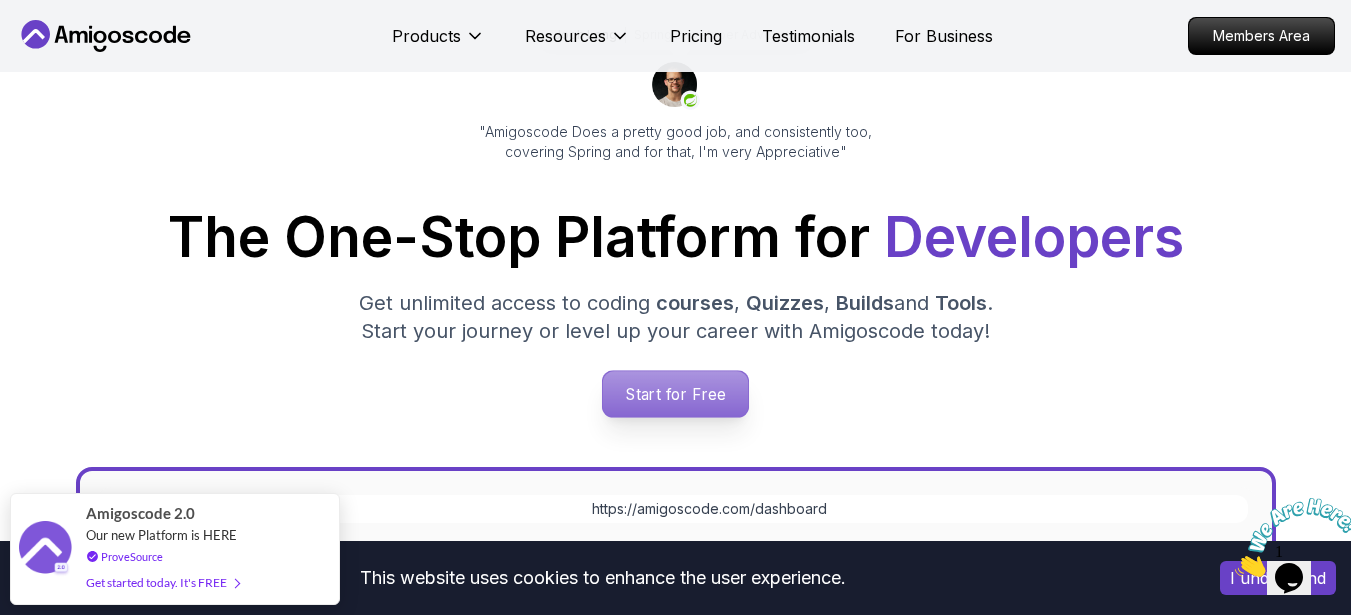 click on "Start for Free" at bounding box center [675, 394] 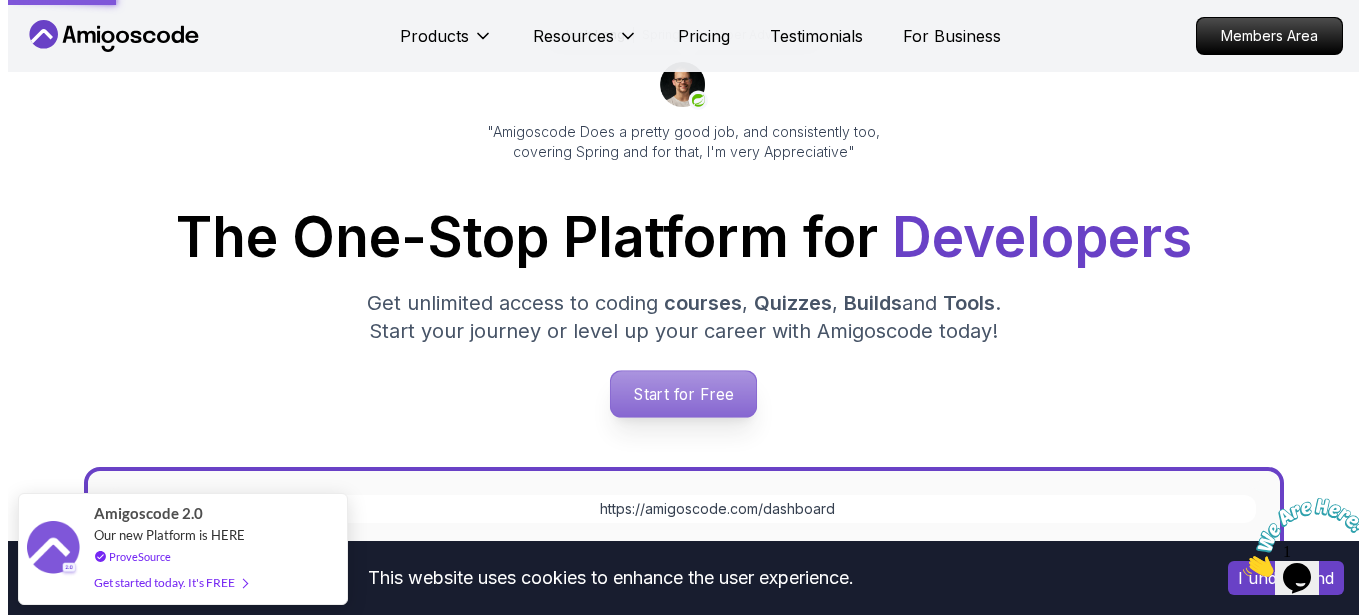 scroll, scrollTop: 0, scrollLeft: 0, axis: both 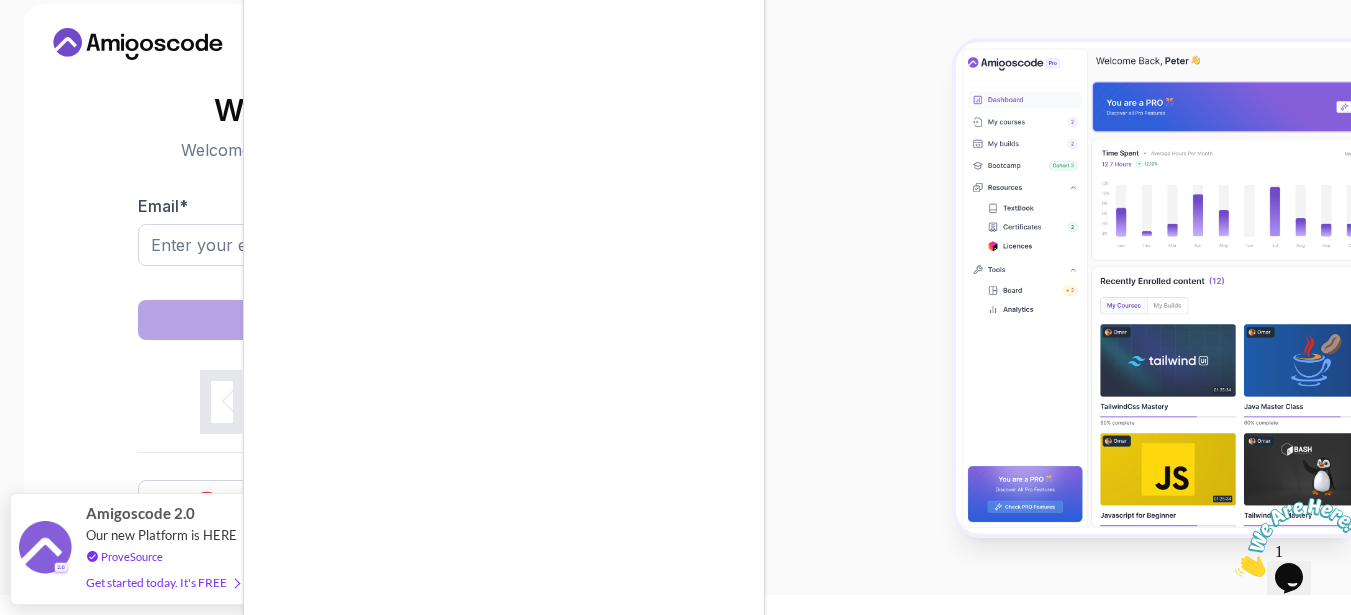 click at bounding box center (675, 307) 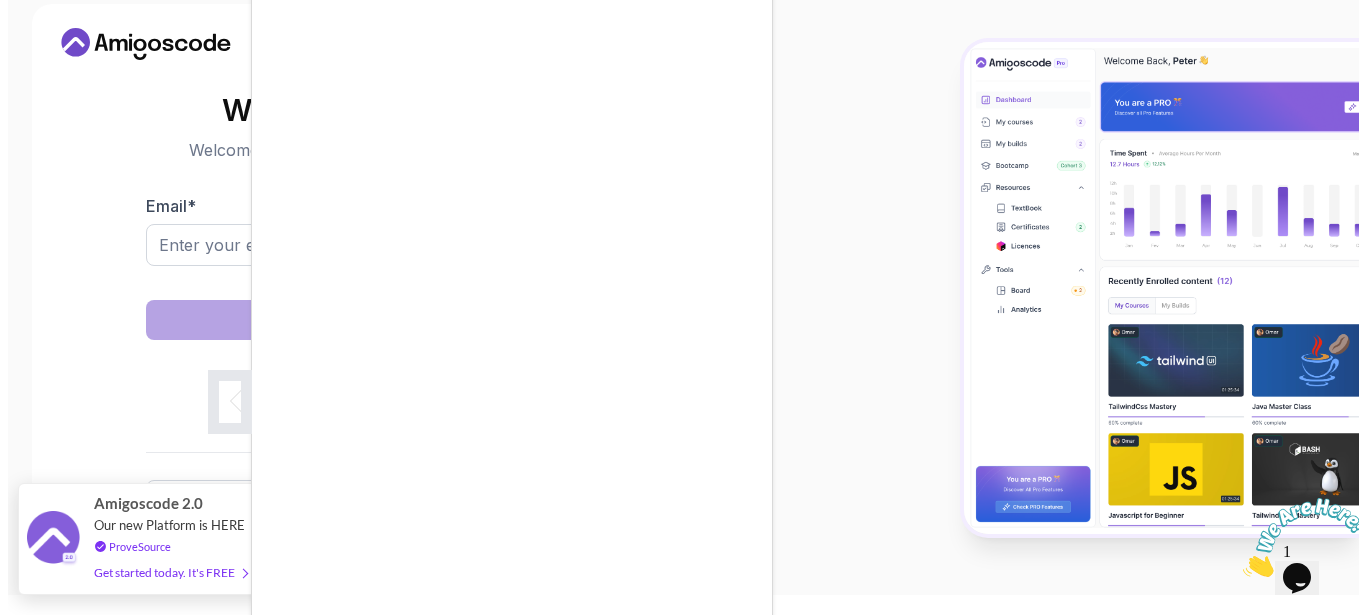 scroll, scrollTop: 0, scrollLeft: 0, axis: both 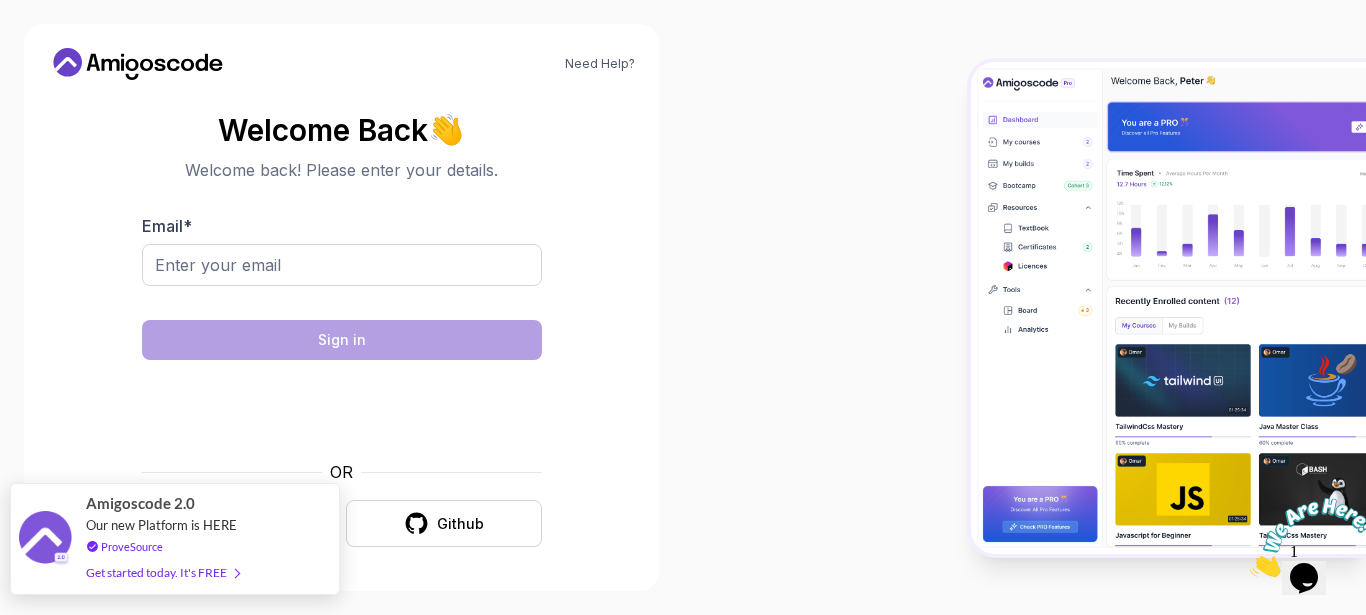 click on "Get started today. It's FREE" at bounding box center [162, 572] 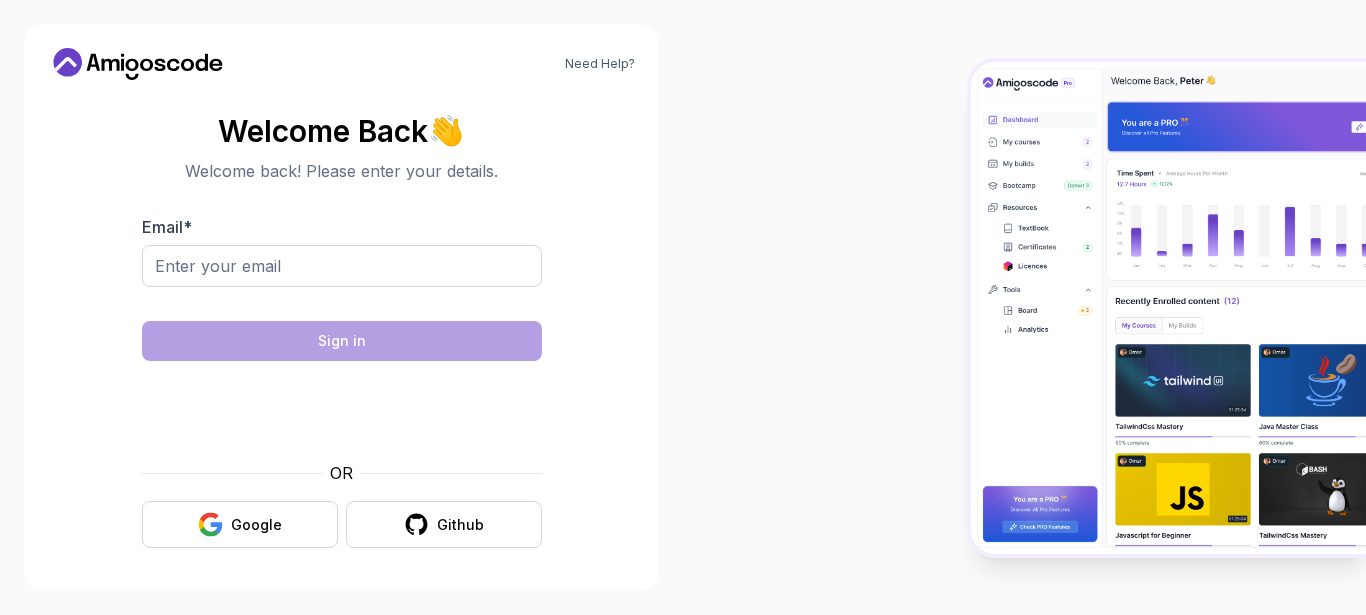 scroll, scrollTop: 0, scrollLeft: 0, axis: both 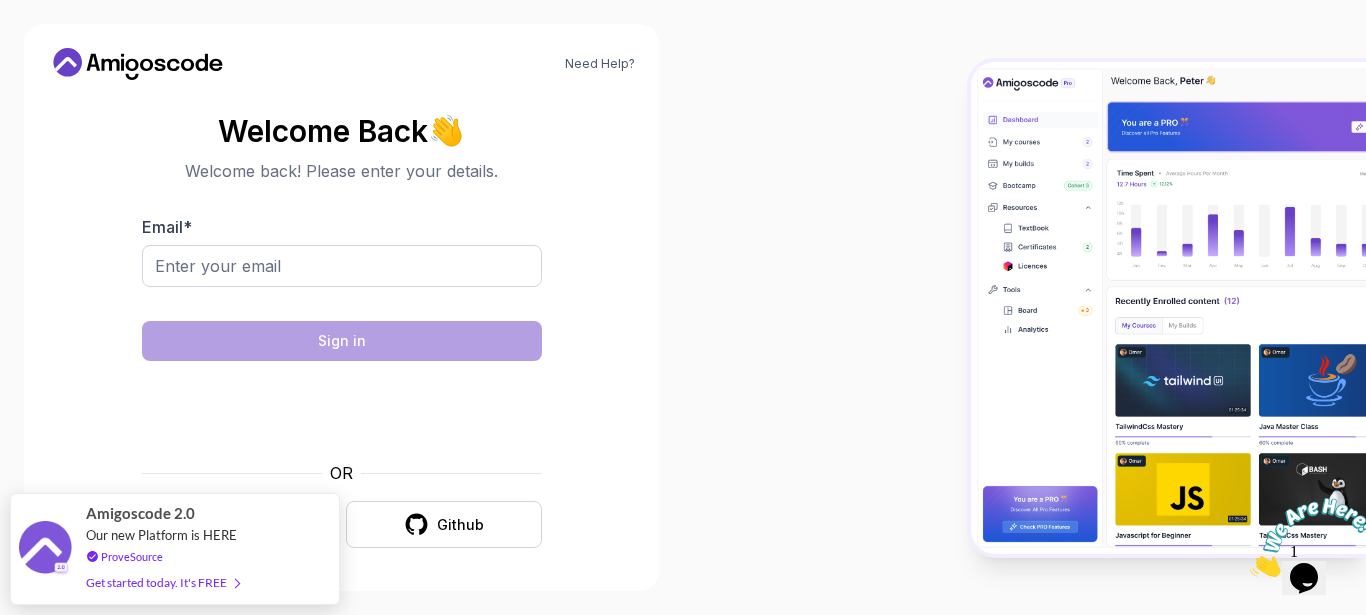 click on "Need Help? Welcome Back 👋 Welcome back! Please enter your details. Email * Sign in OR Google Github
Amigoscode 2.0 Our new Platform is HERE    ProveSource Get started today. It's FREE" at bounding box center (683, 307) 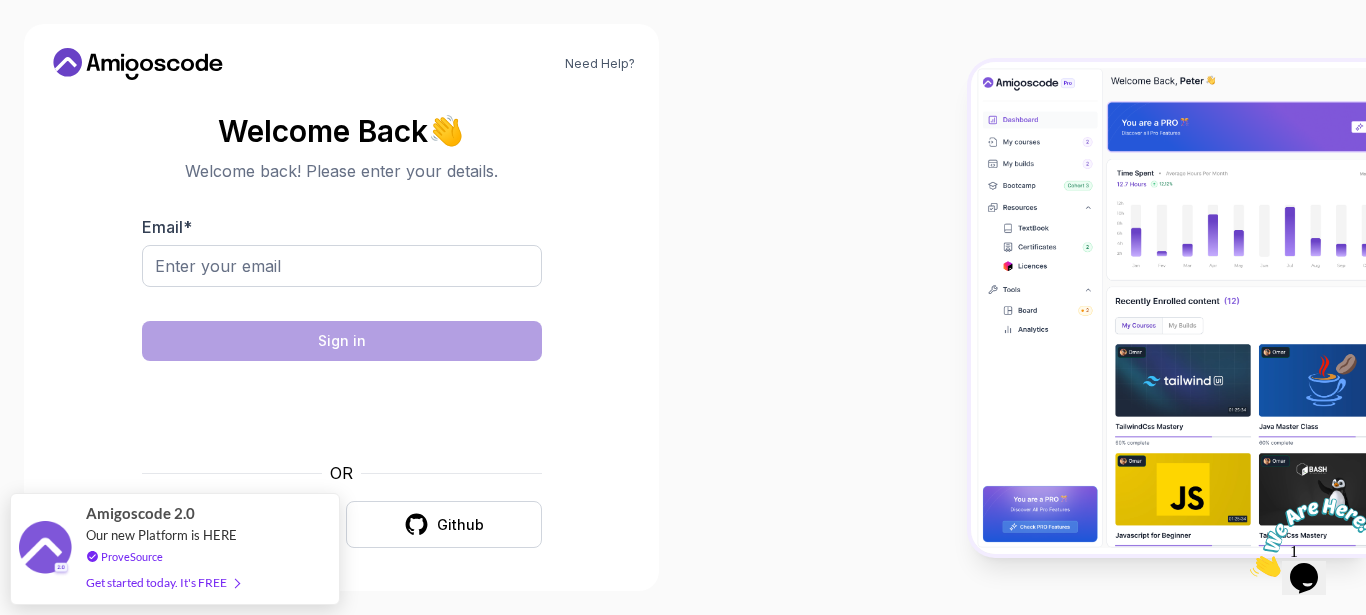 click on "Need Help? Welcome Back 👋 Welcome back! Please enter your details. Email * Sign in OR Google Github" at bounding box center (341, 307) 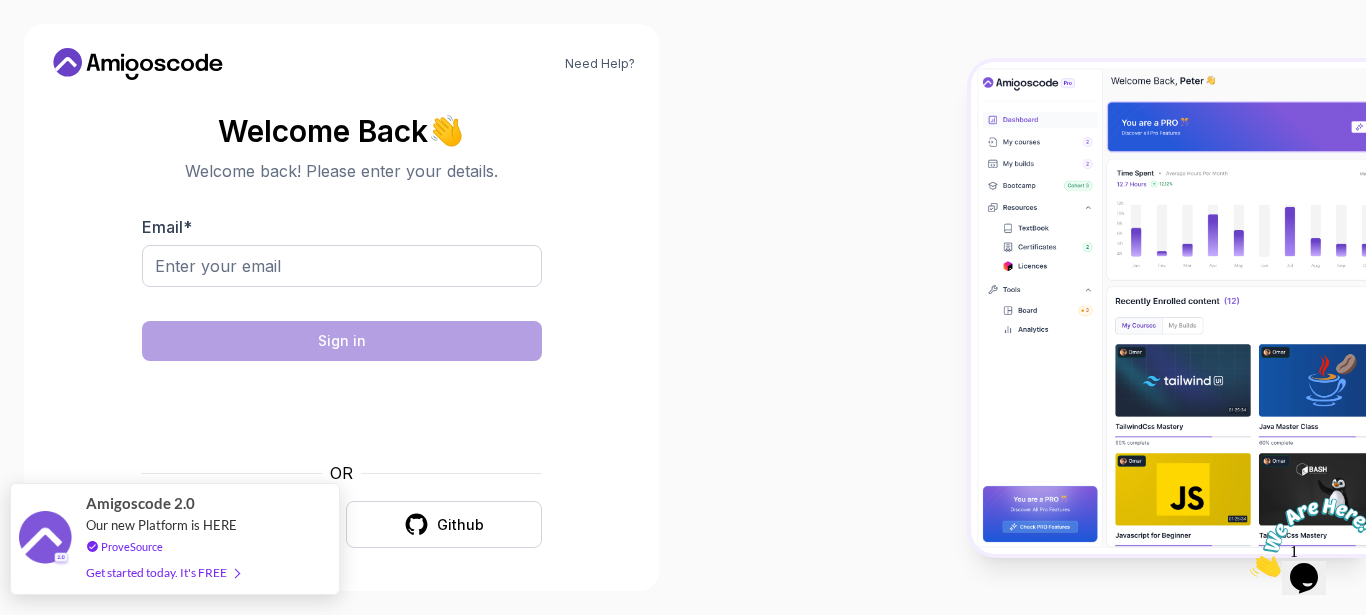 click on "Get started today. It's FREE" at bounding box center (162, 572) 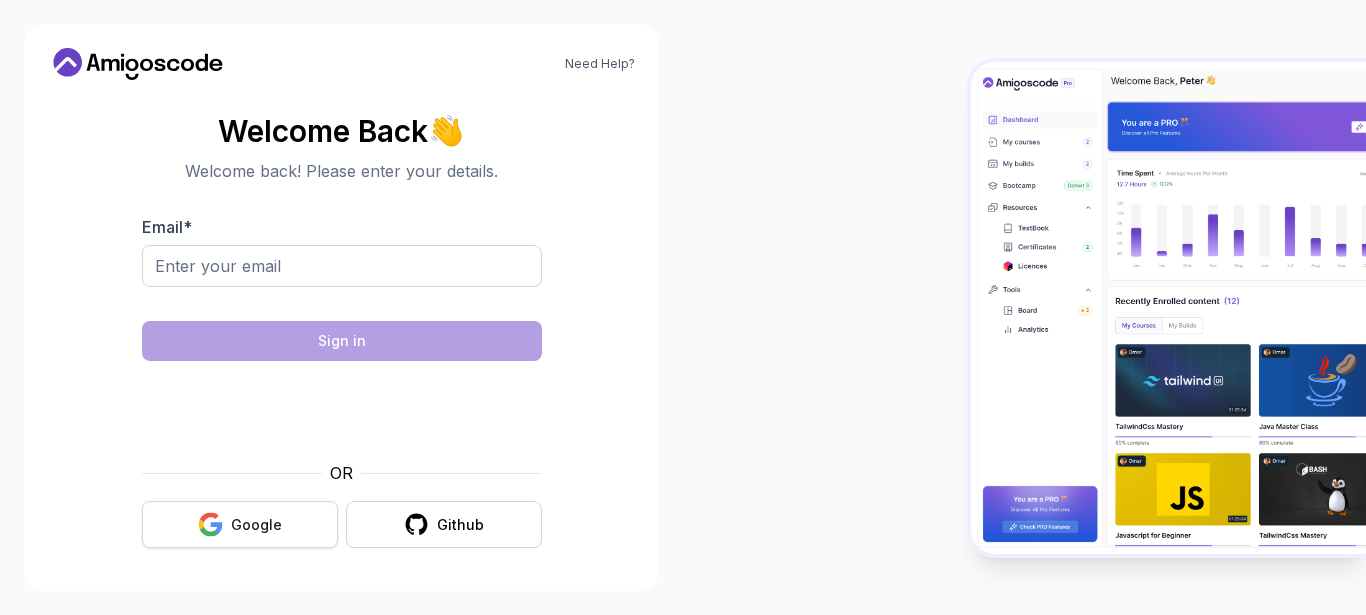 scroll, scrollTop: 0, scrollLeft: 0, axis: both 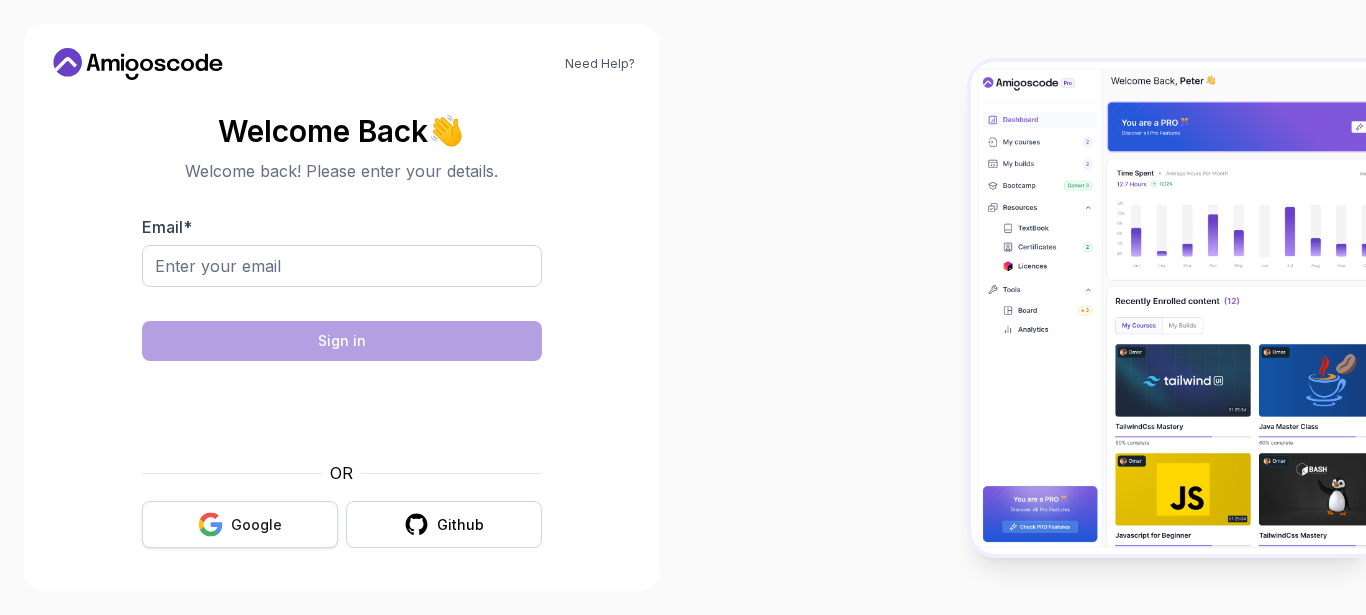 click on "Google" at bounding box center (240, 524) 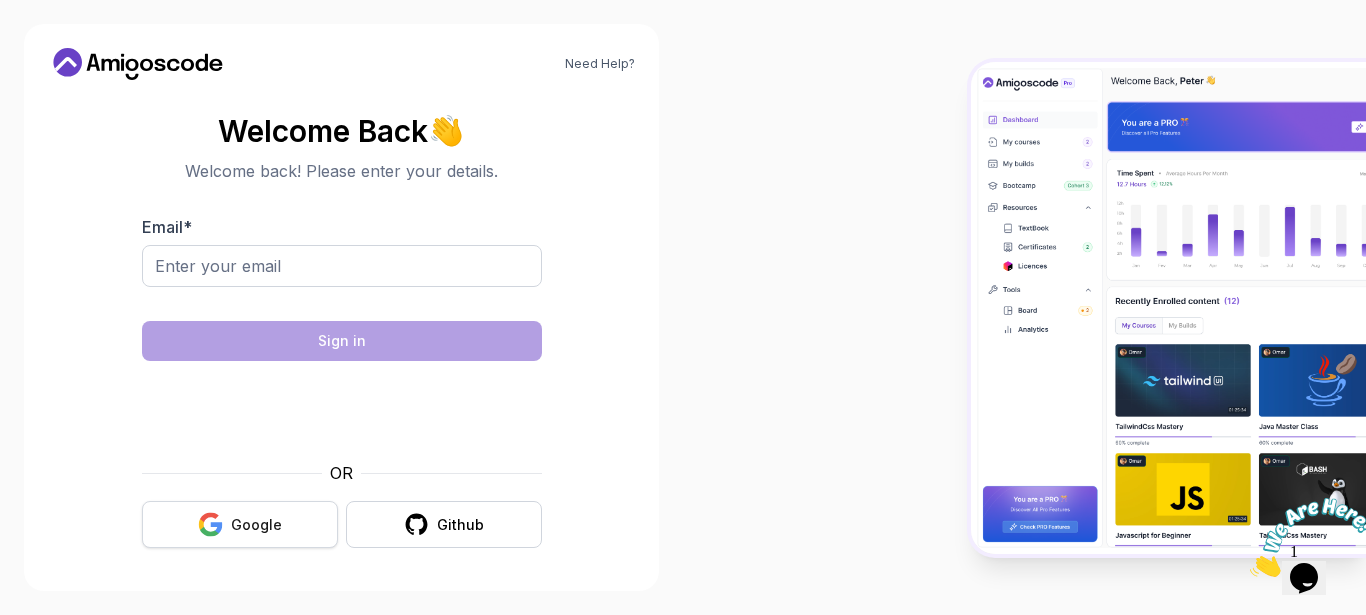 scroll, scrollTop: 0, scrollLeft: 0, axis: both 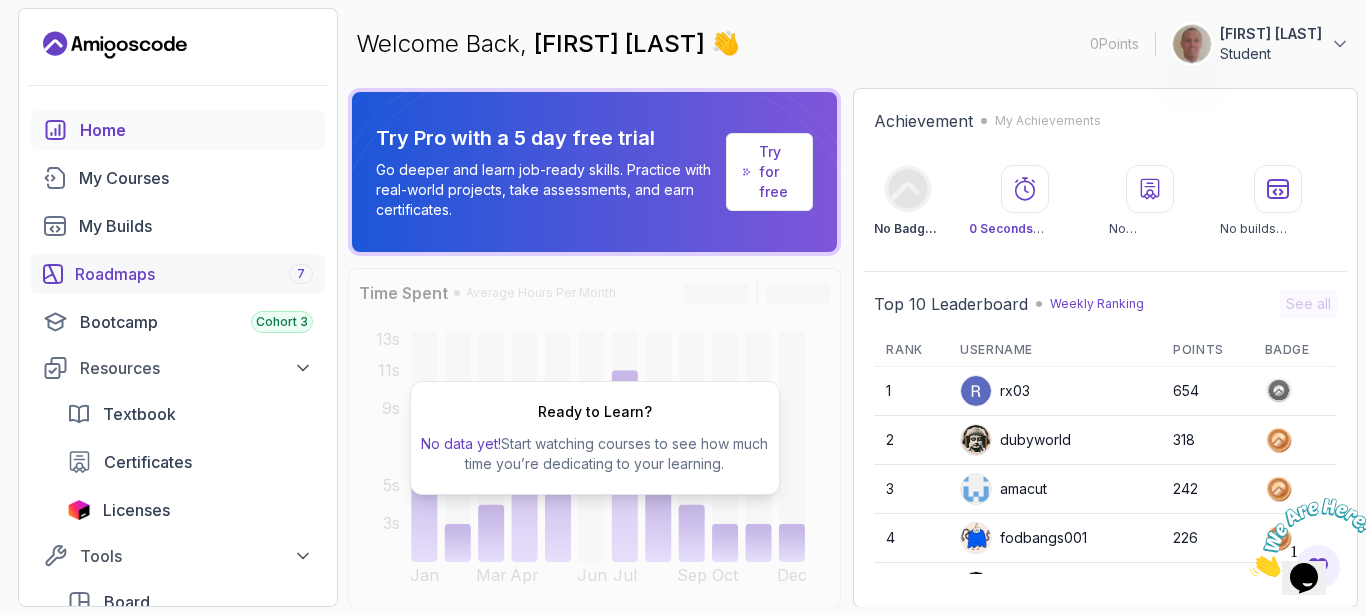 click on "Roadmaps 7" at bounding box center [194, 274] 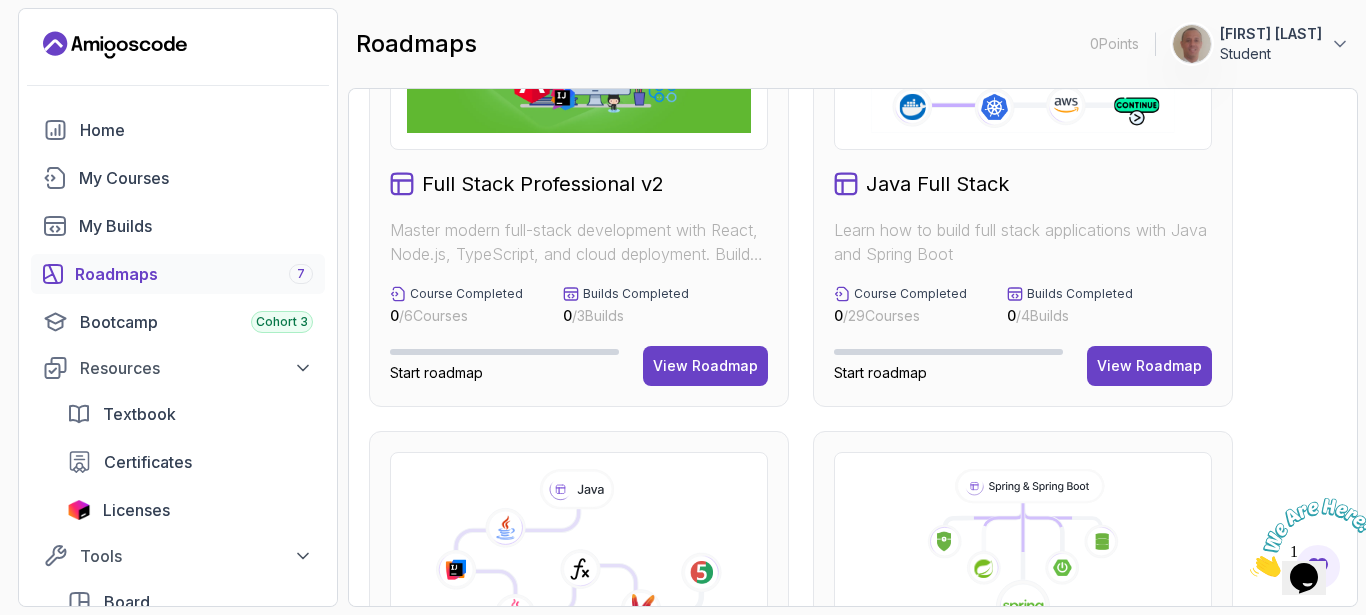 scroll, scrollTop: 0, scrollLeft: 0, axis: both 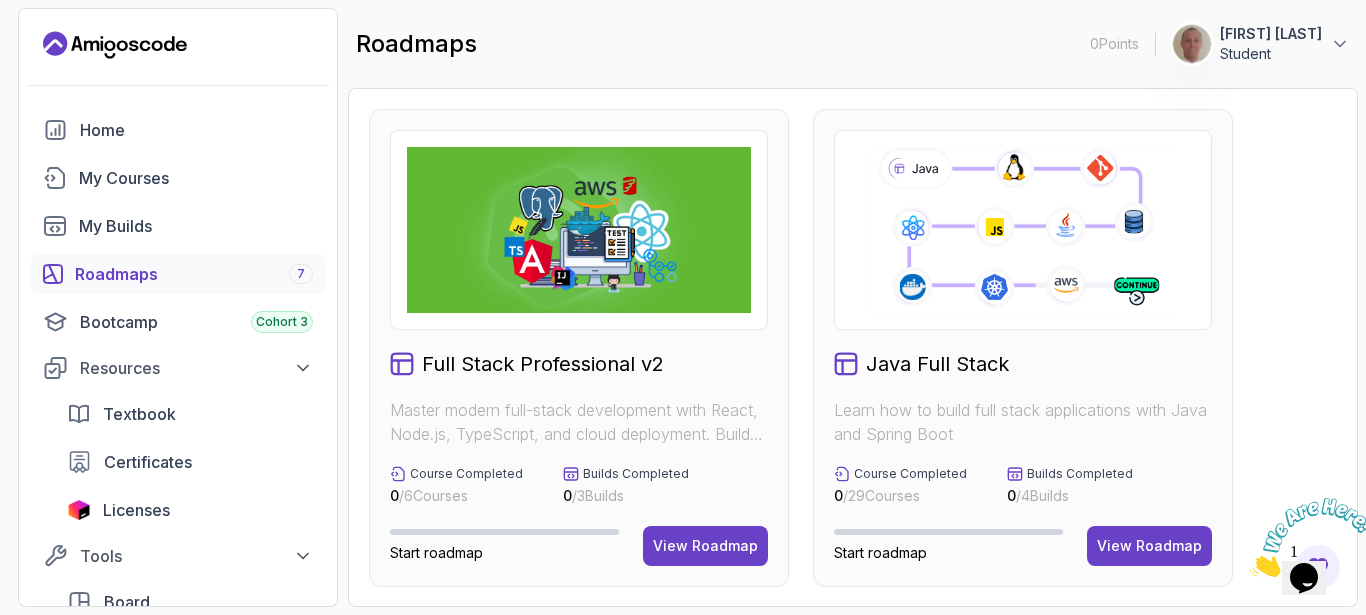 click 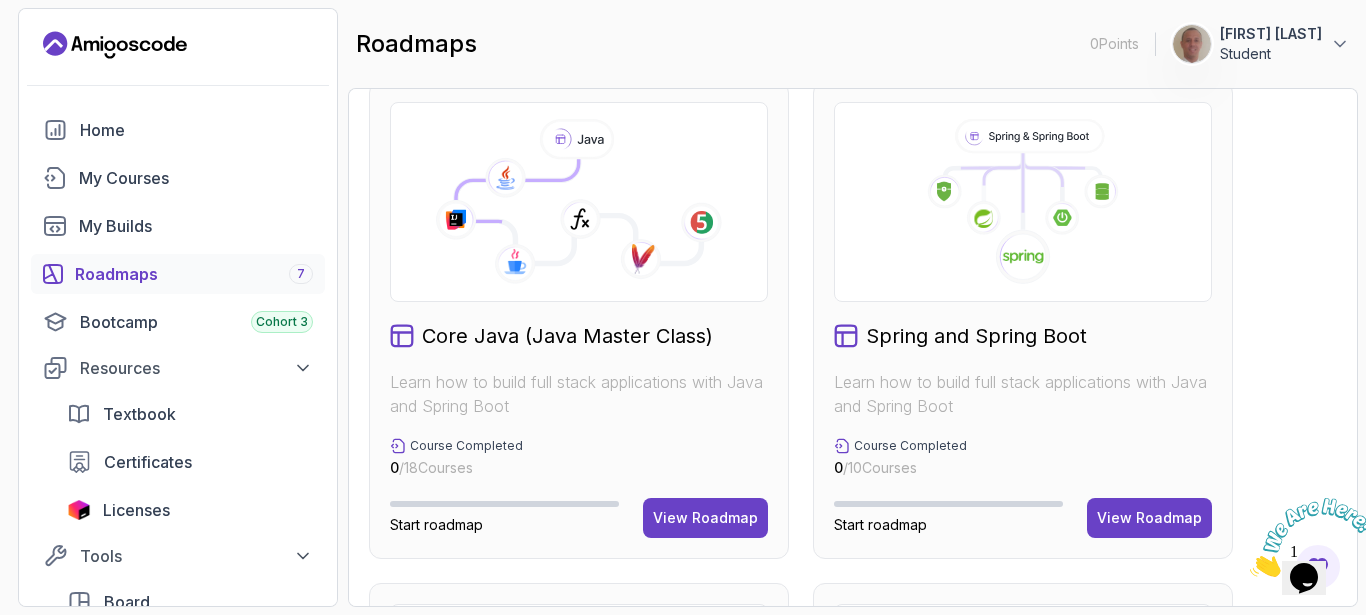 scroll, scrollTop: 540, scrollLeft: 0, axis: vertical 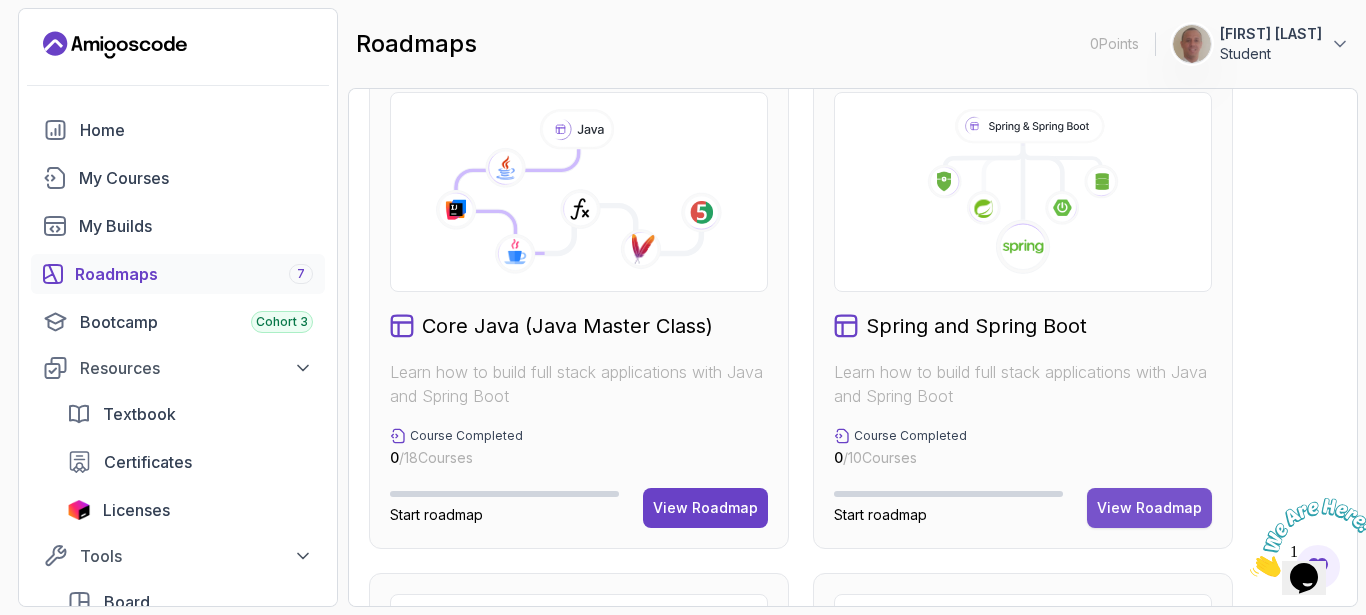 click on "View Roadmap" at bounding box center (1149, 508) 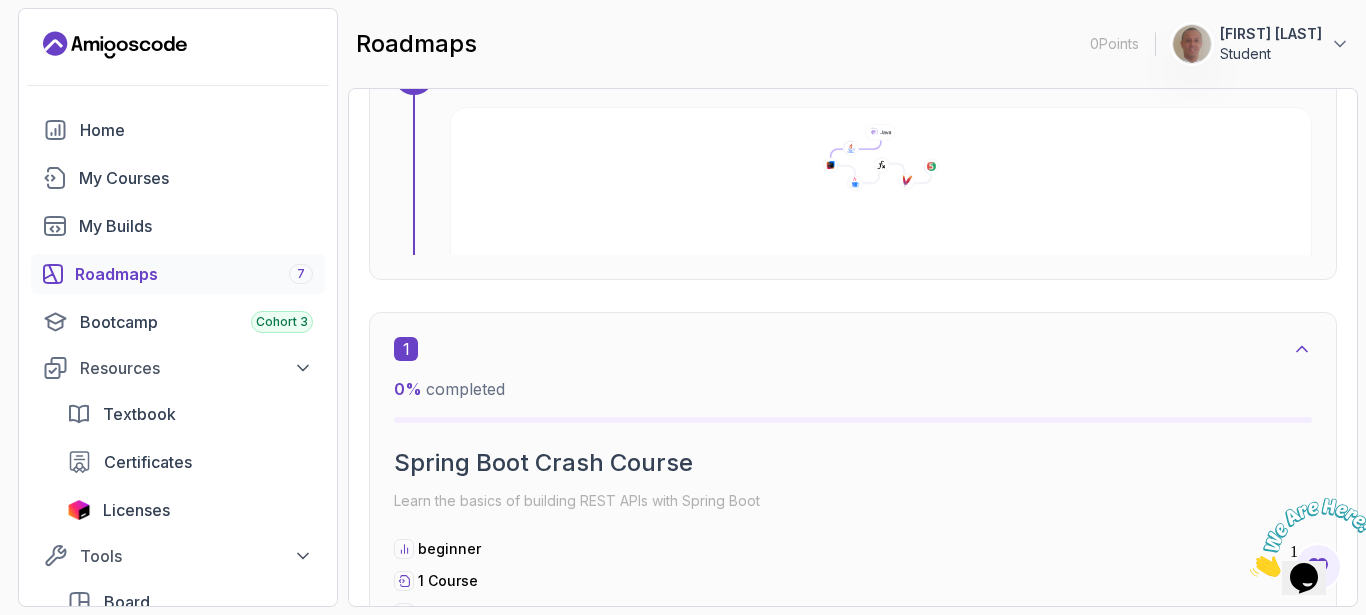 scroll, scrollTop: 380, scrollLeft: 0, axis: vertical 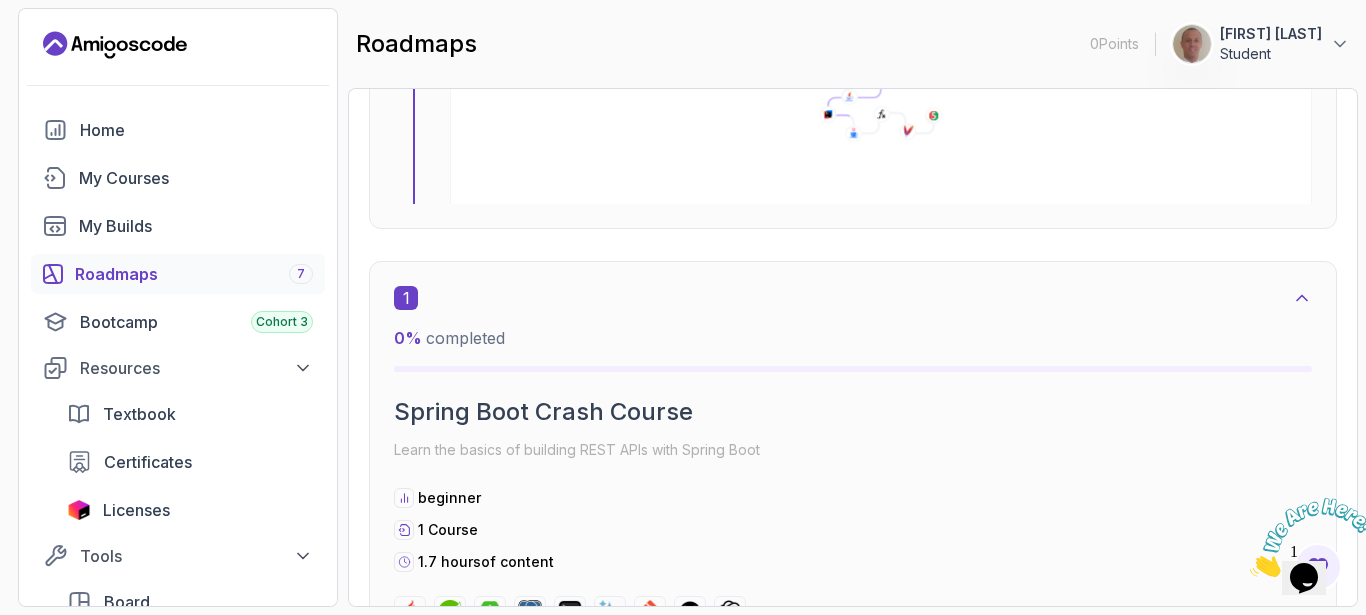 click at bounding box center [881, 107] 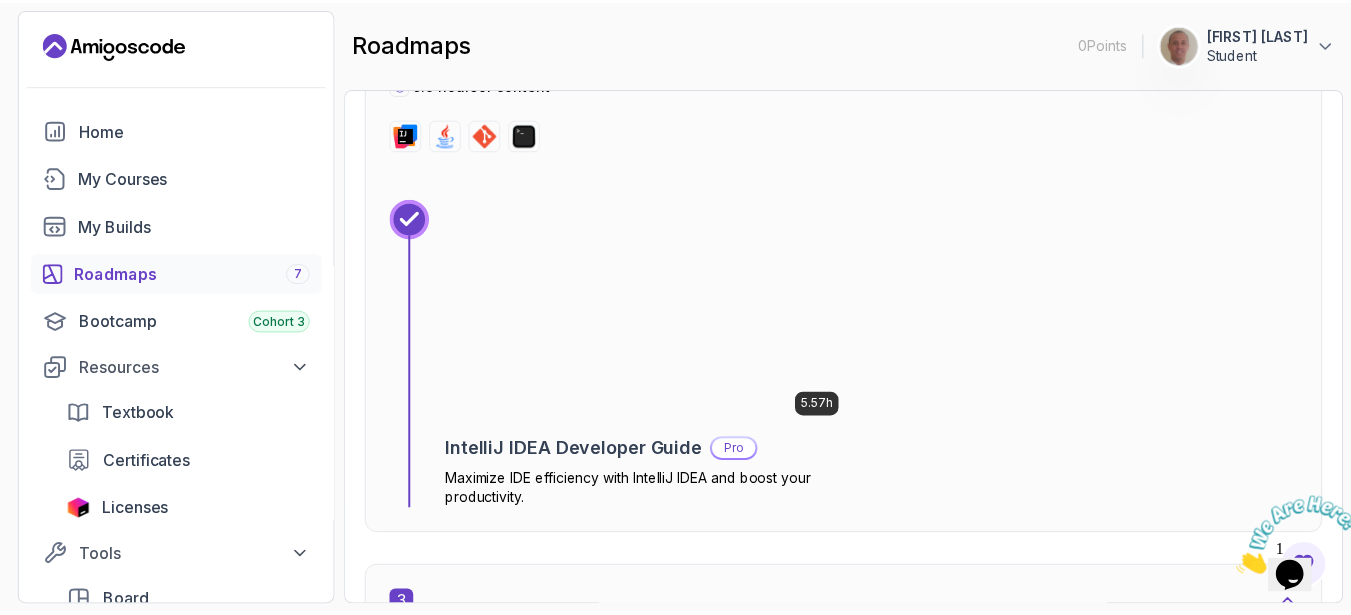 scroll, scrollTop: 920, scrollLeft: 0, axis: vertical 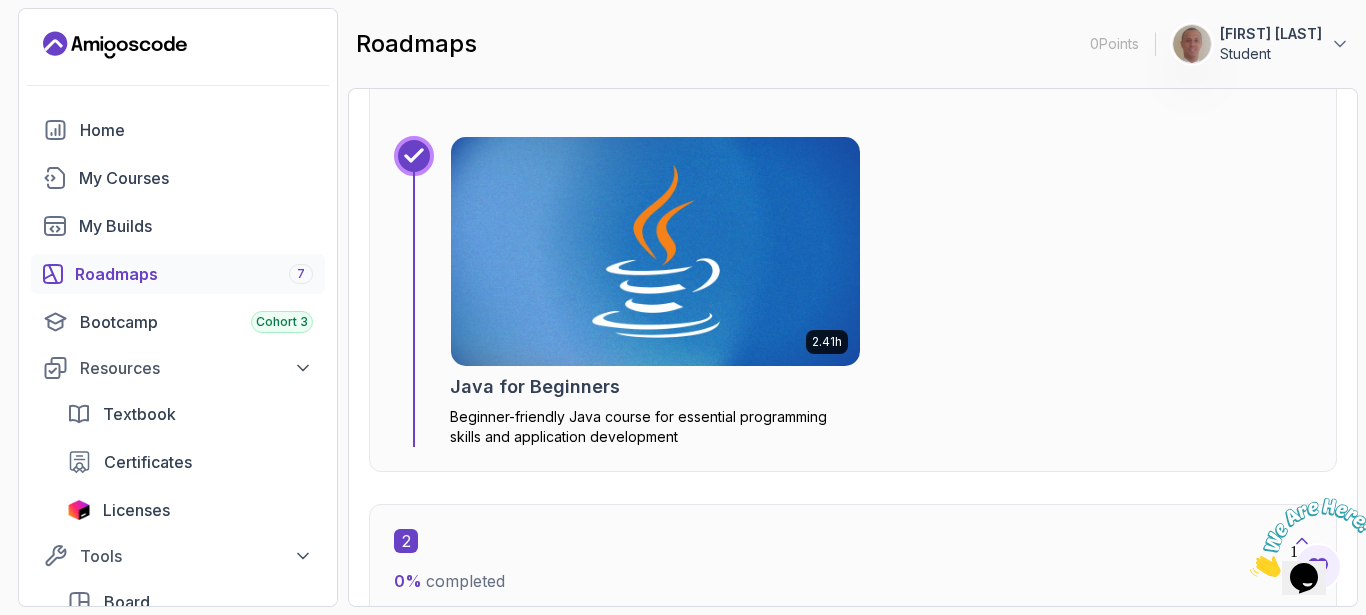 click at bounding box center (655, 251) 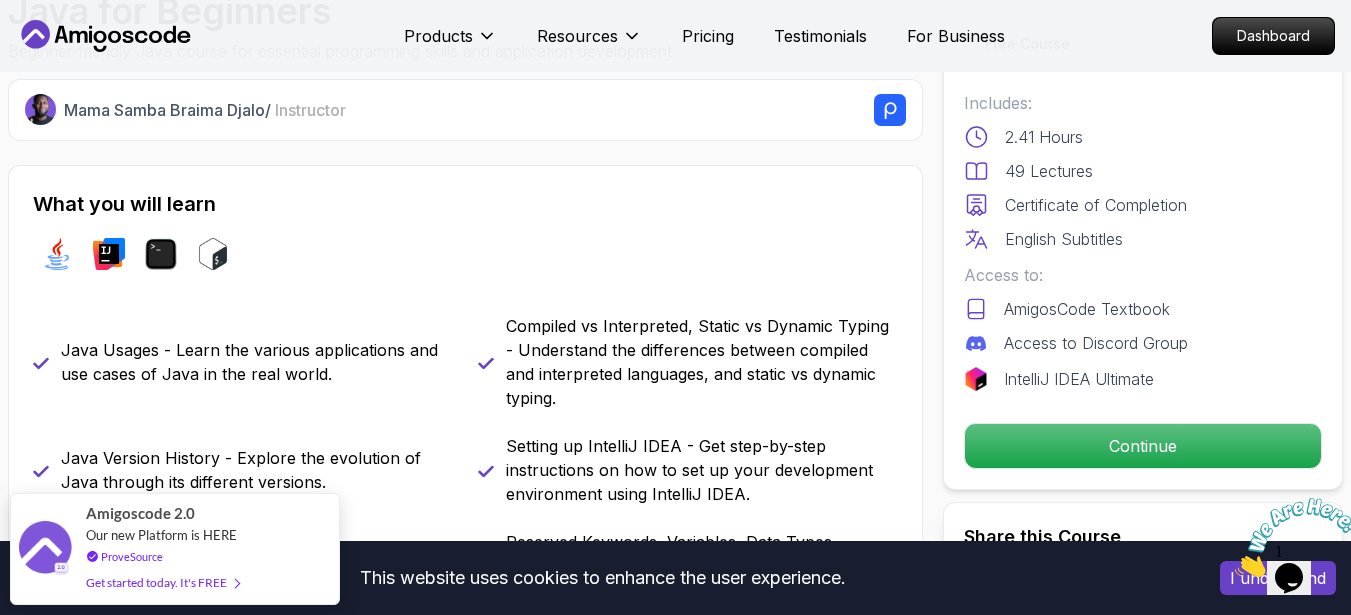 scroll, scrollTop: 720, scrollLeft: 0, axis: vertical 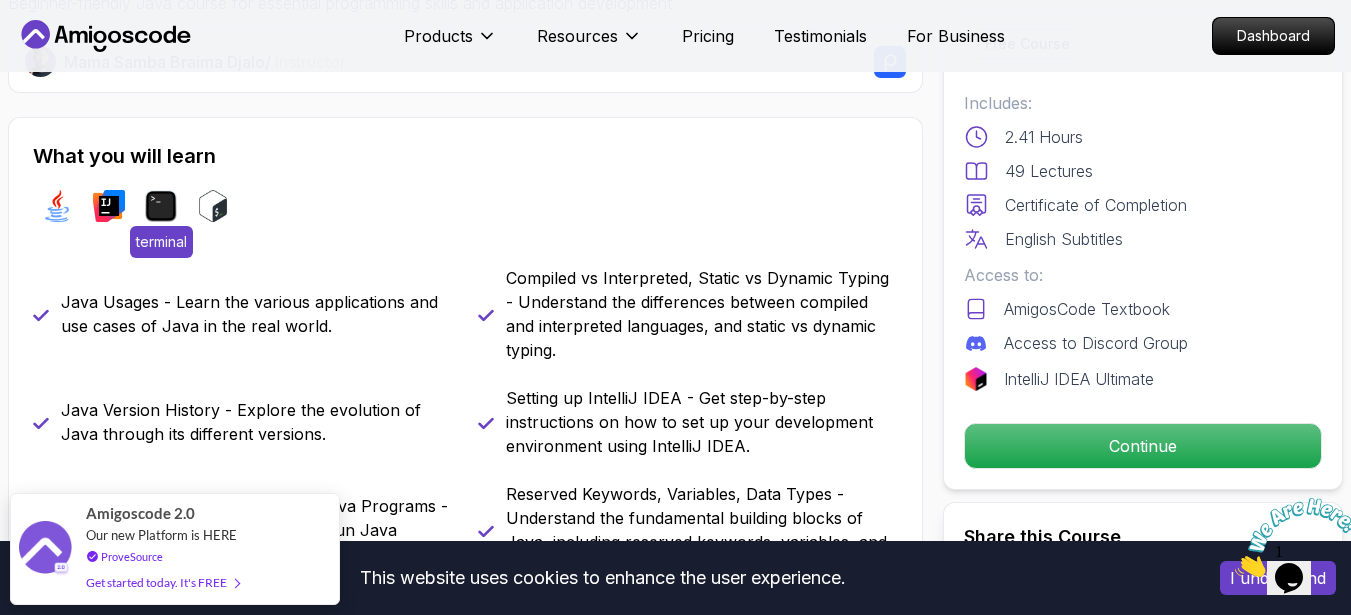 click at bounding box center [161, 206] 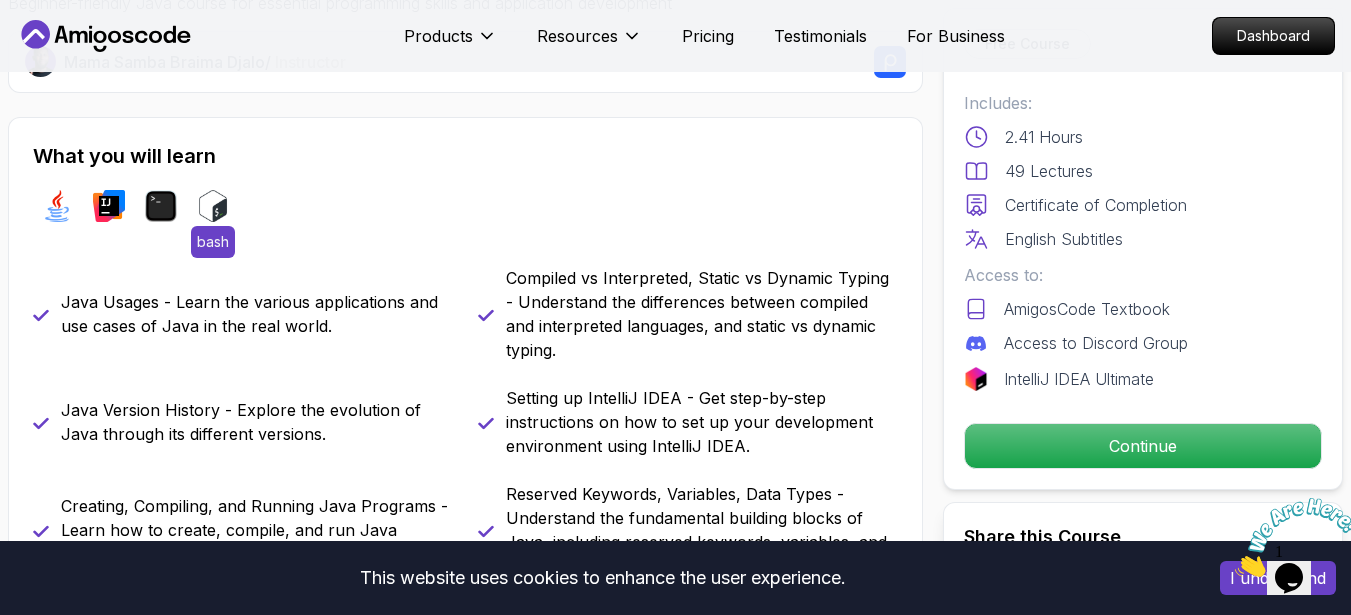 click at bounding box center [213, 206] 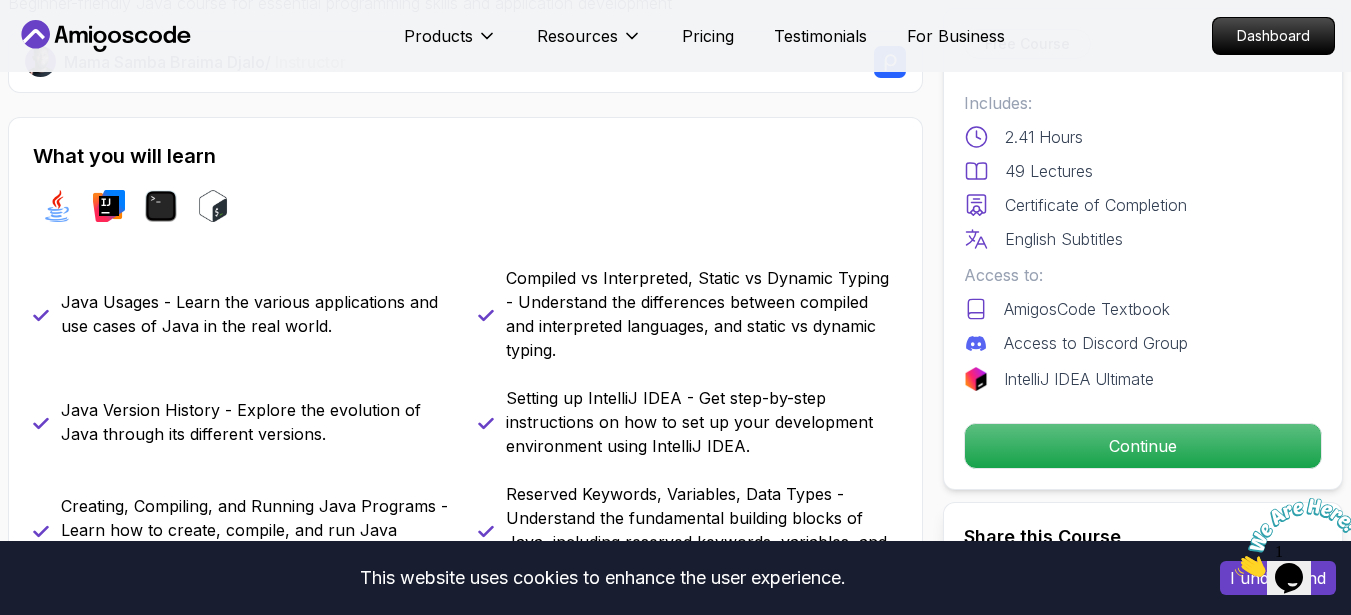 click on "java intellij terminal bash" at bounding box center [465, 206] 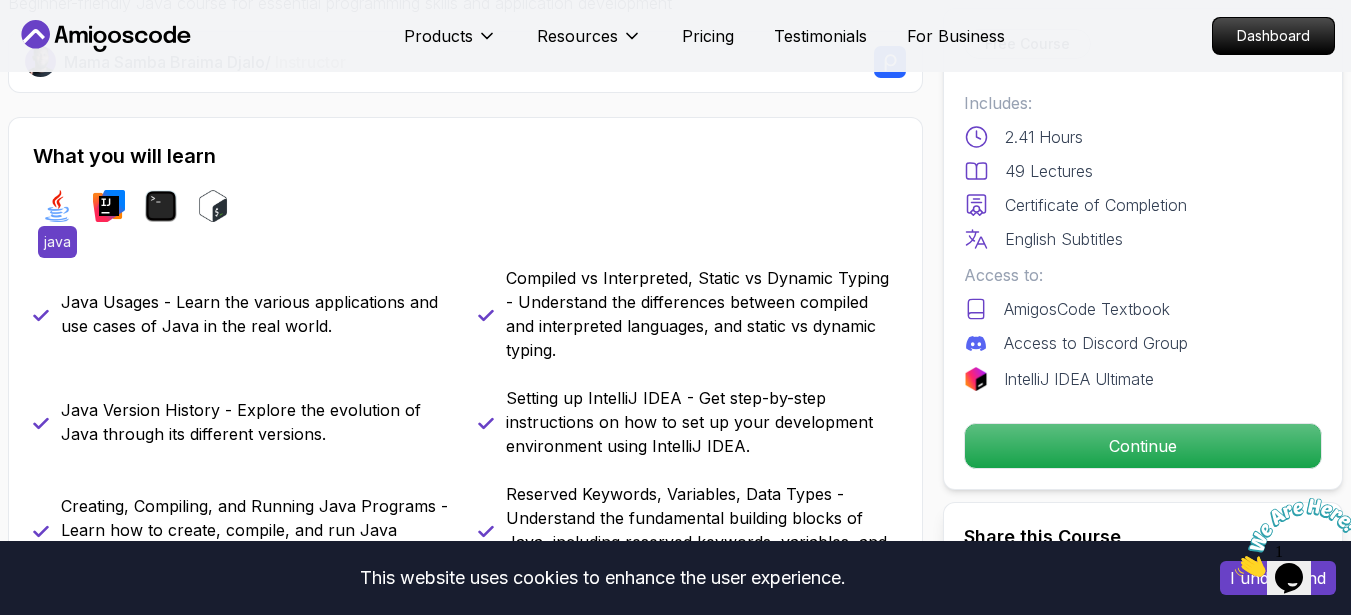 click at bounding box center (57, 206) 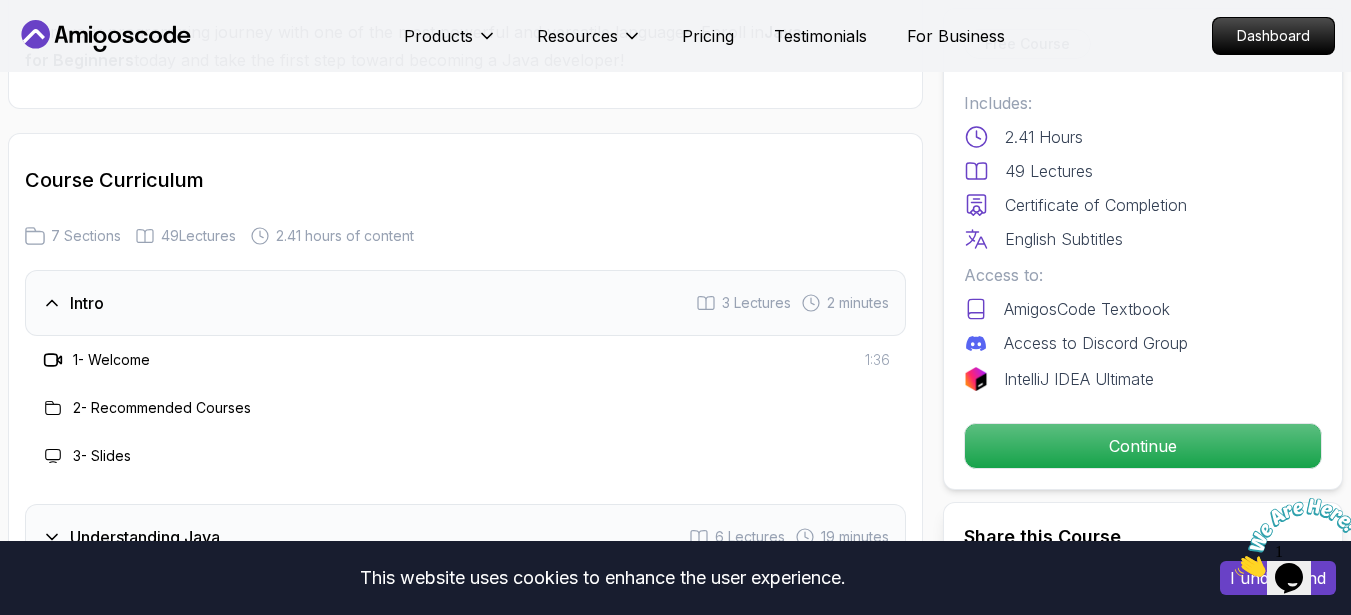 scroll, scrollTop: 2880, scrollLeft: 0, axis: vertical 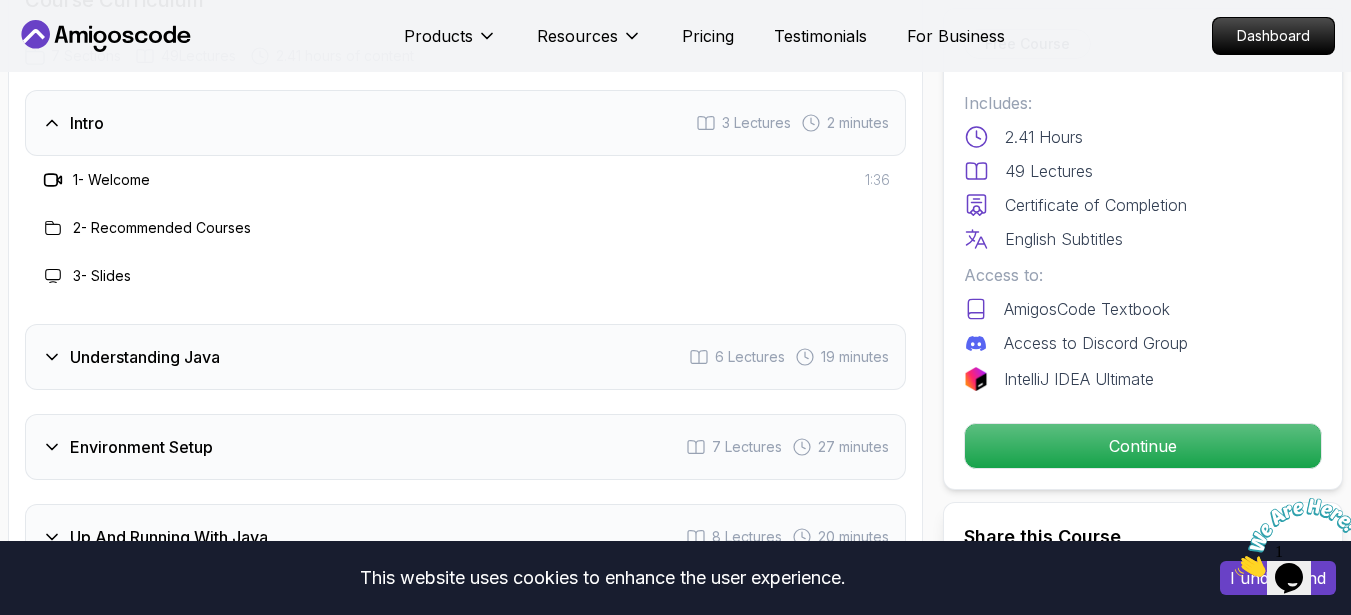 click on "1  -   Welcome" at bounding box center [111, 180] 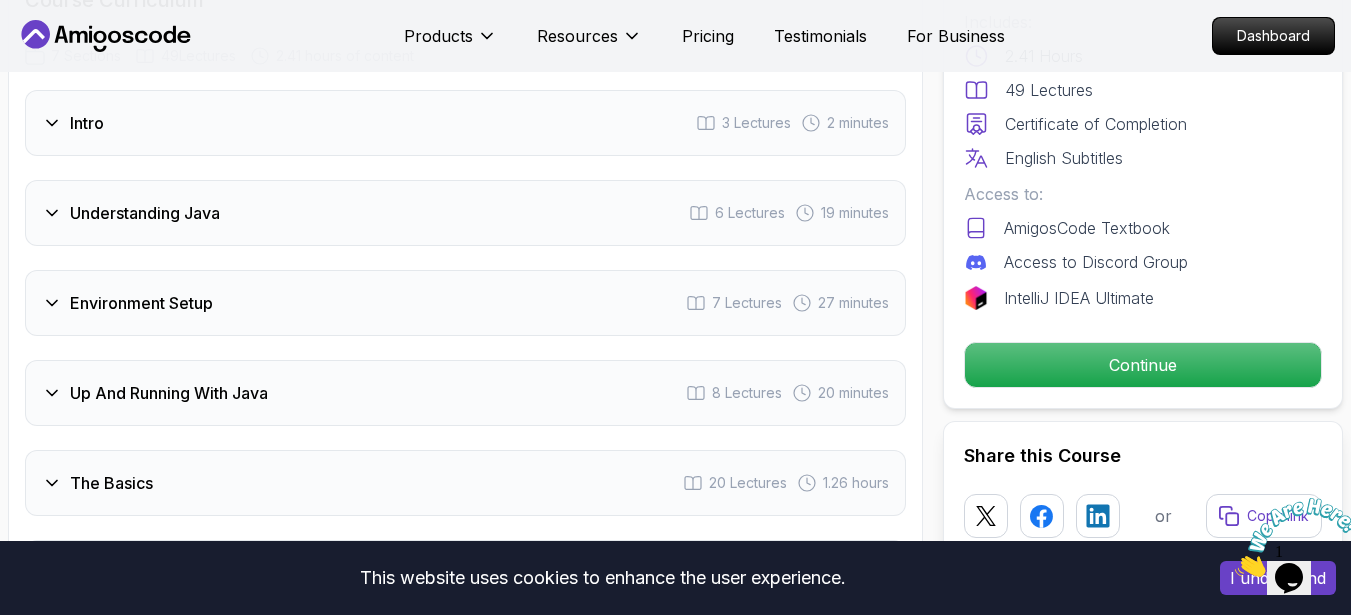 click on "Intro 3   Lectures     2 minutes" at bounding box center [465, 123] 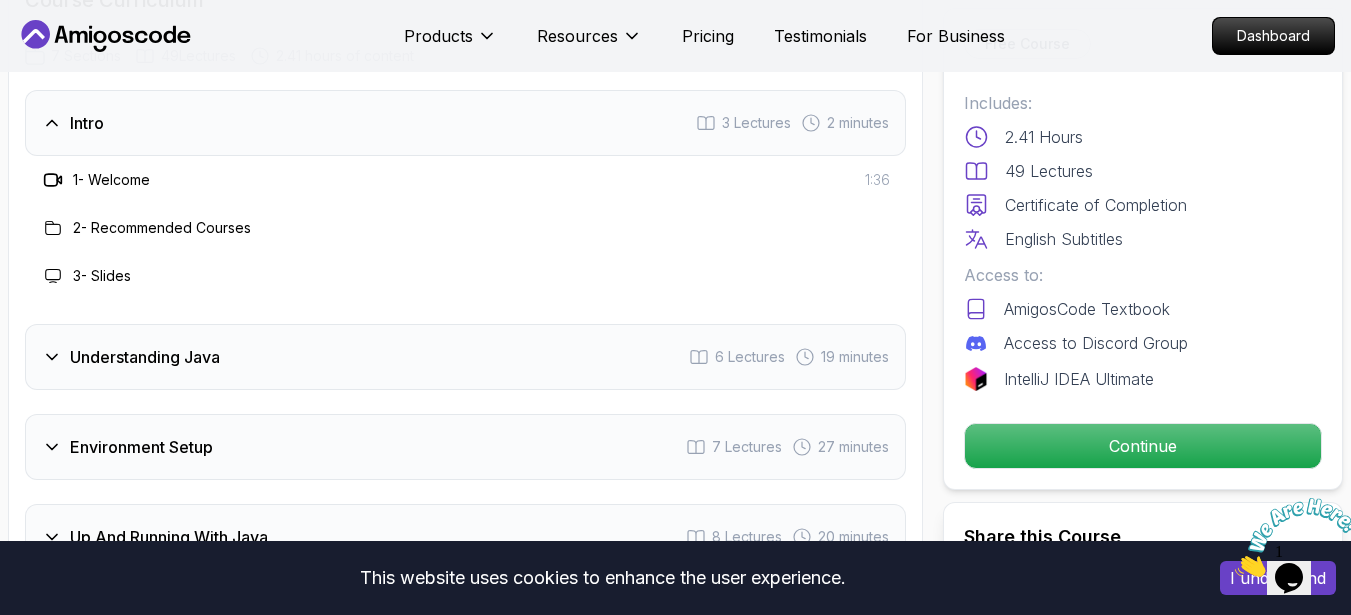 click on "2  -   Recommended Courses" at bounding box center (162, 228) 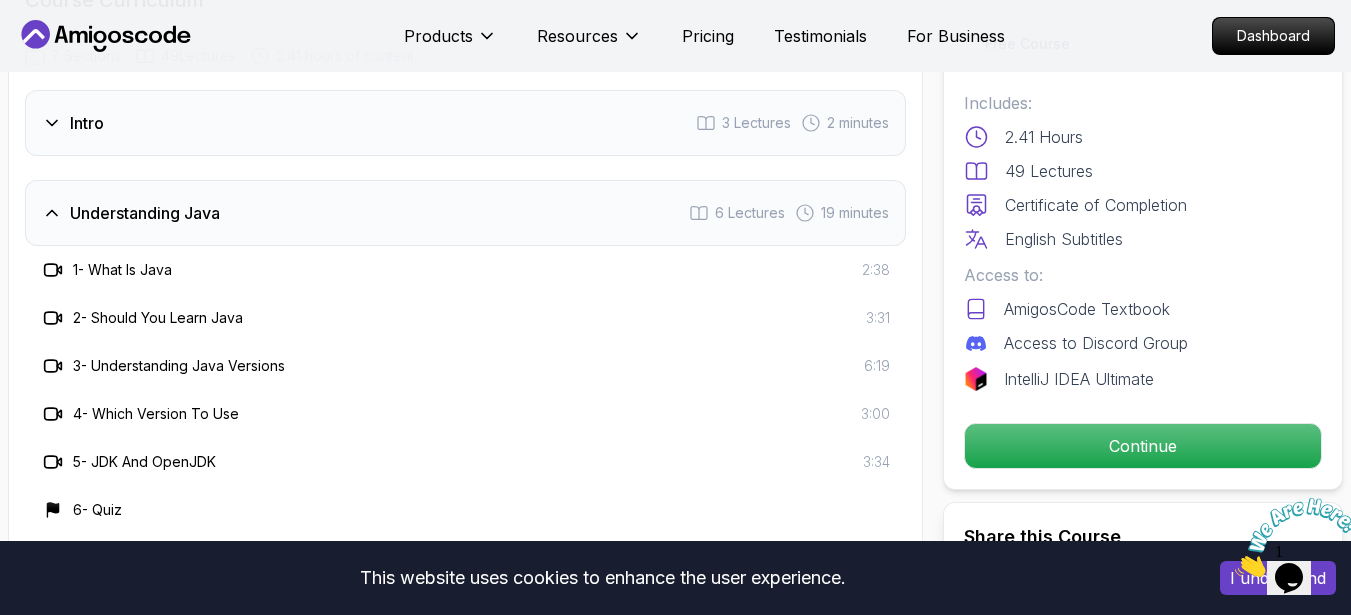 click on "2  -   Should You Learn Java  3:31" at bounding box center [465, 318] 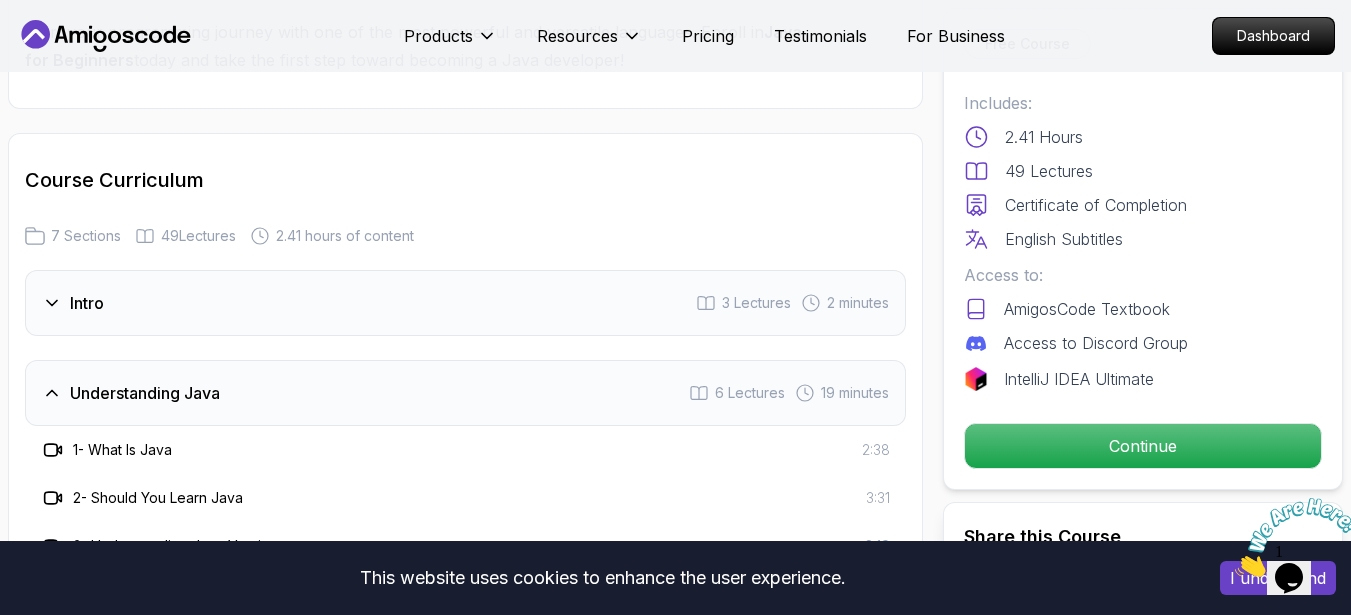 scroll, scrollTop: 2340, scrollLeft: 0, axis: vertical 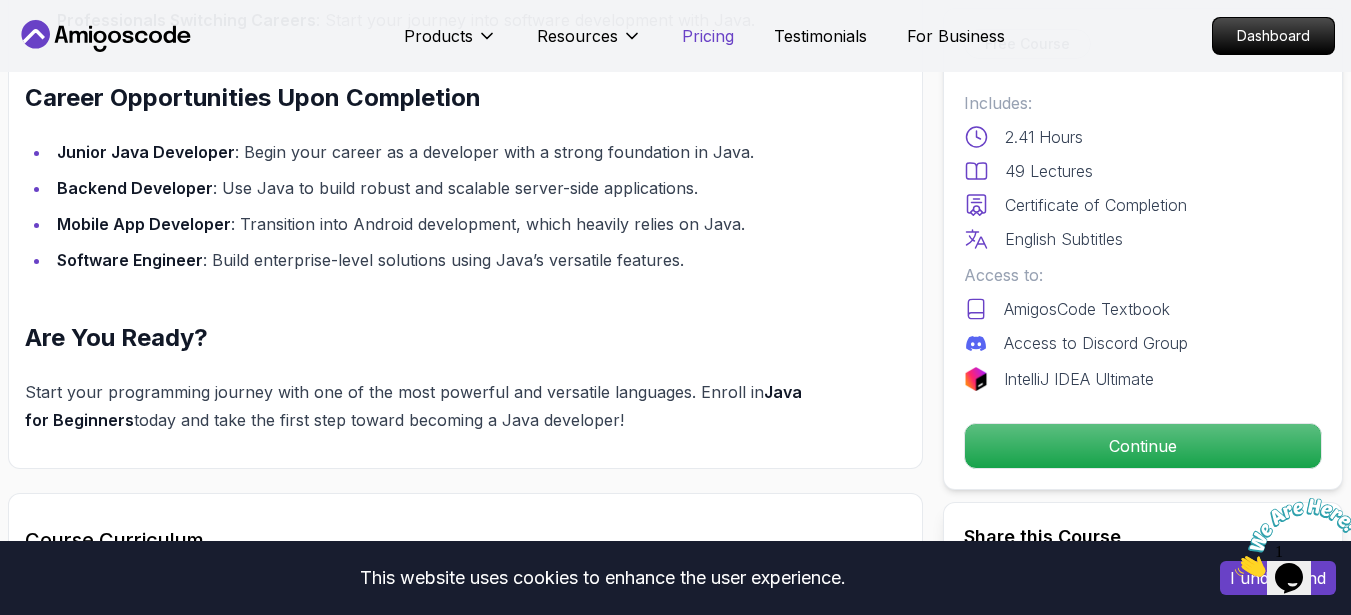 click on "Pricing" at bounding box center [708, 36] 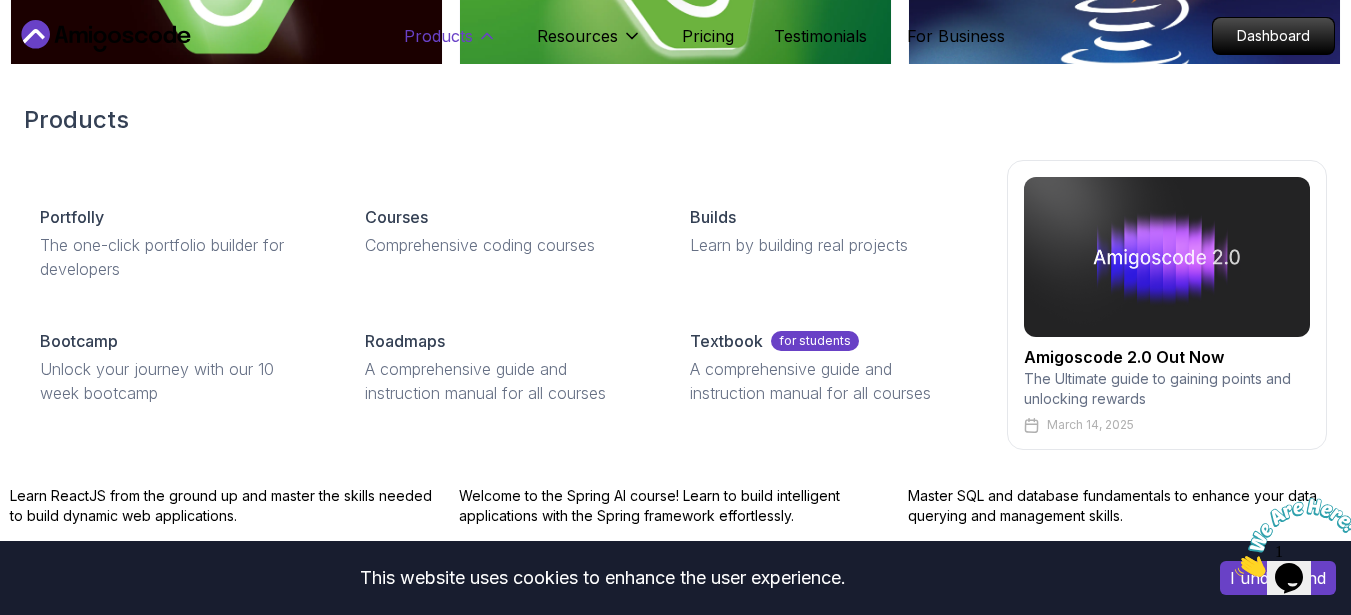 scroll, scrollTop: 4249, scrollLeft: 0, axis: vertical 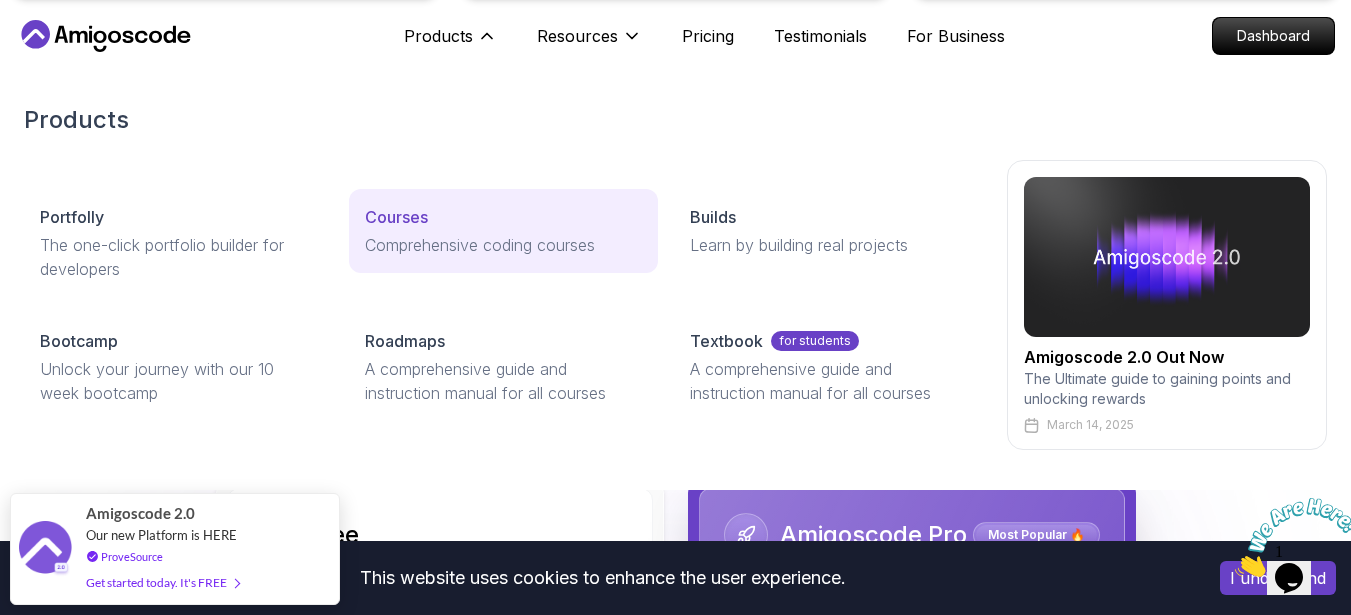 click on "Courses" at bounding box center [396, 217] 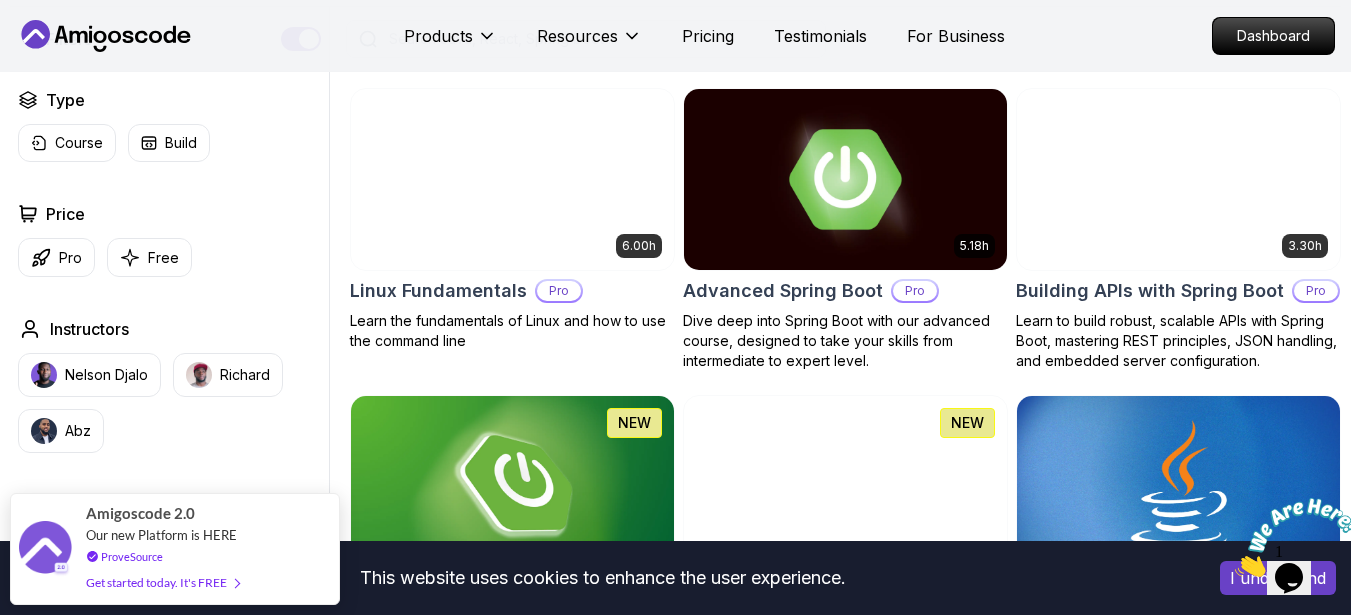 scroll, scrollTop: 720, scrollLeft: 0, axis: vertical 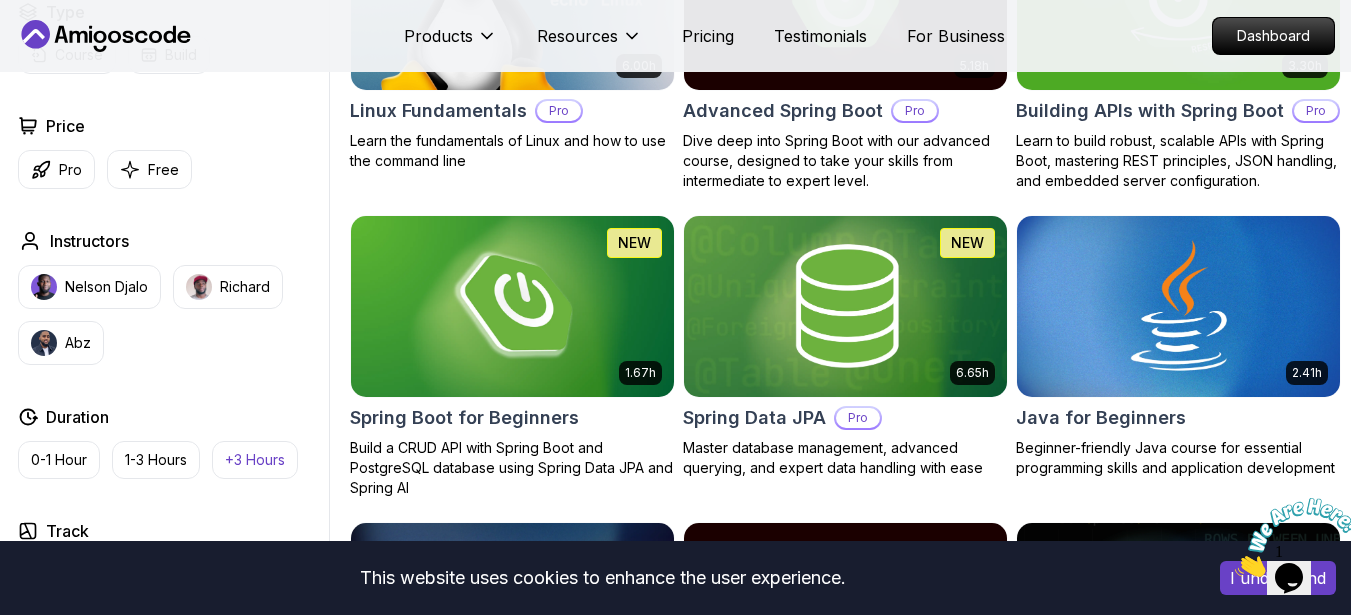 click on "+3 Hours" at bounding box center [255, 460] 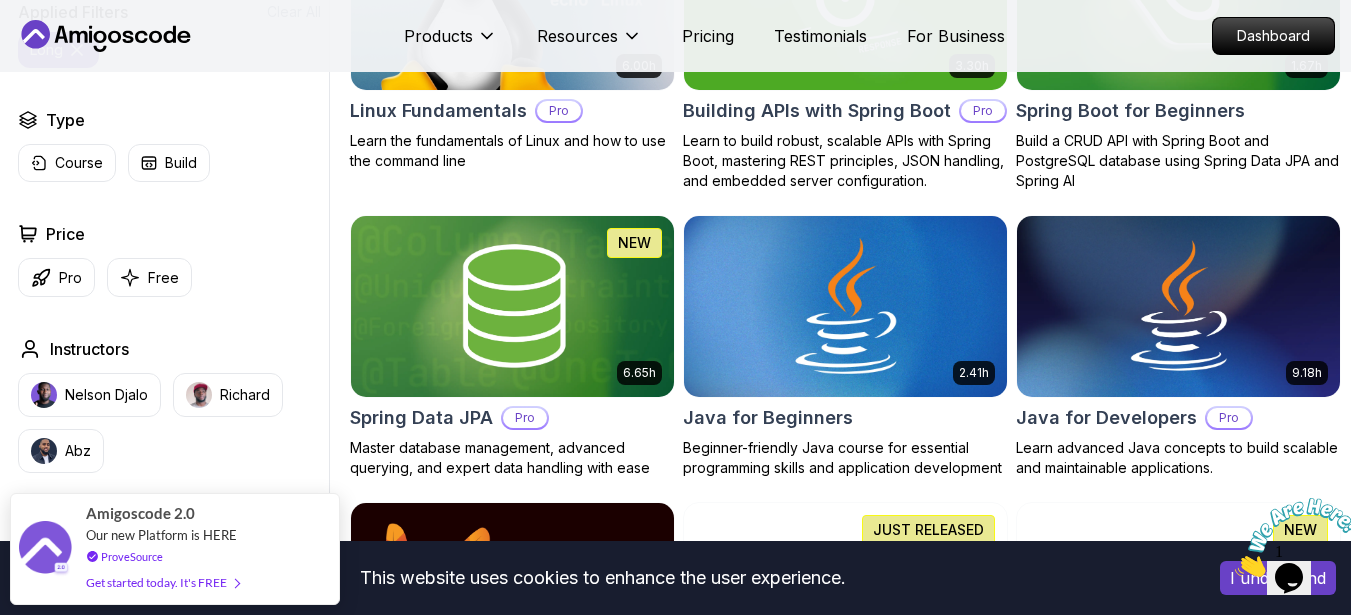 scroll, scrollTop: 540, scrollLeft: 0, axis: vertical 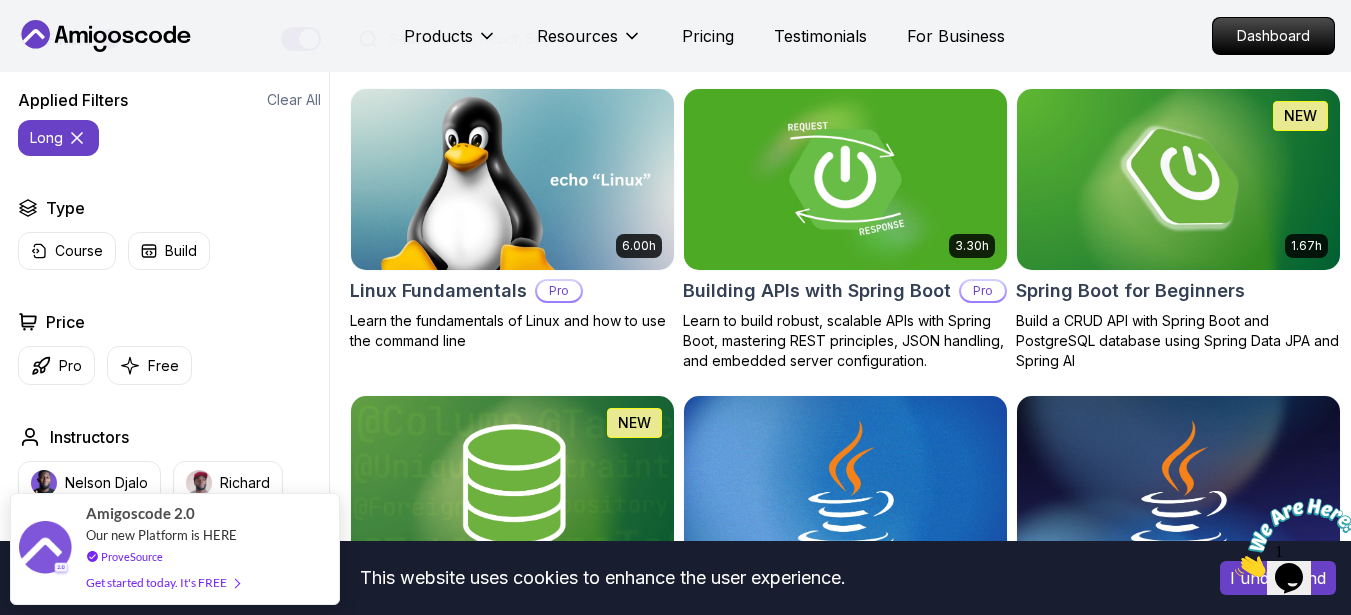 click at bounding box center (845, 179) 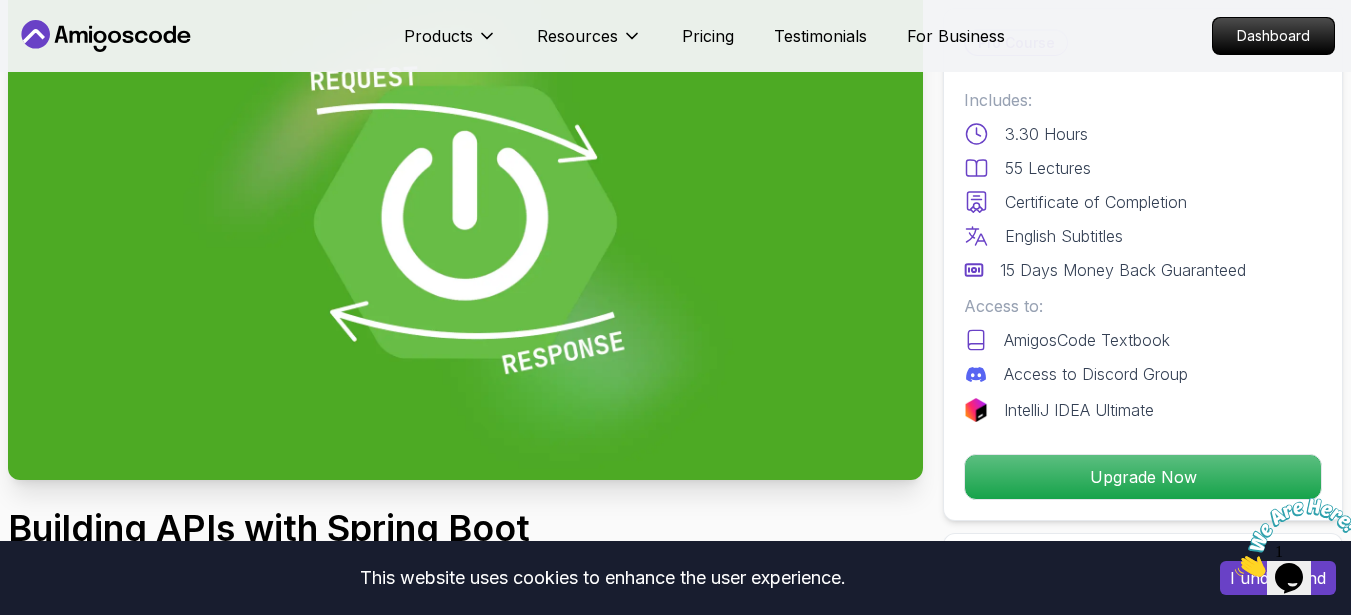 scroll, scrollTop: 360, scrollLeft: 0, axis: vertical 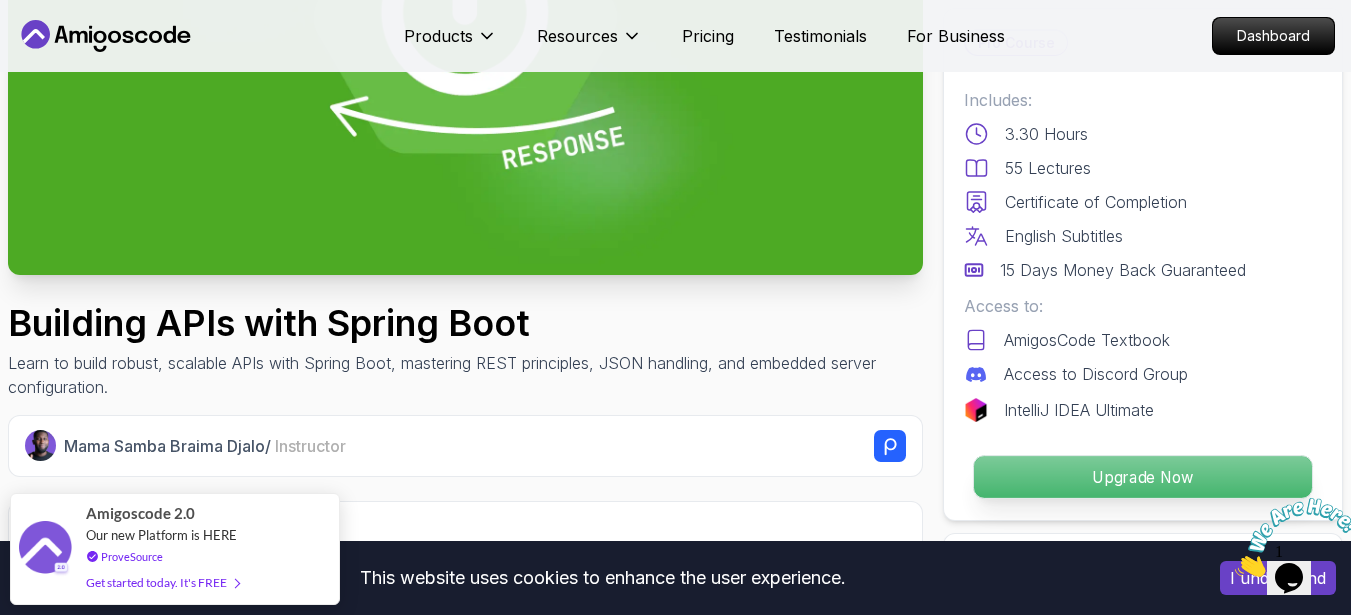 click on "Upgrade Now" at bounding box center [1143, 477] 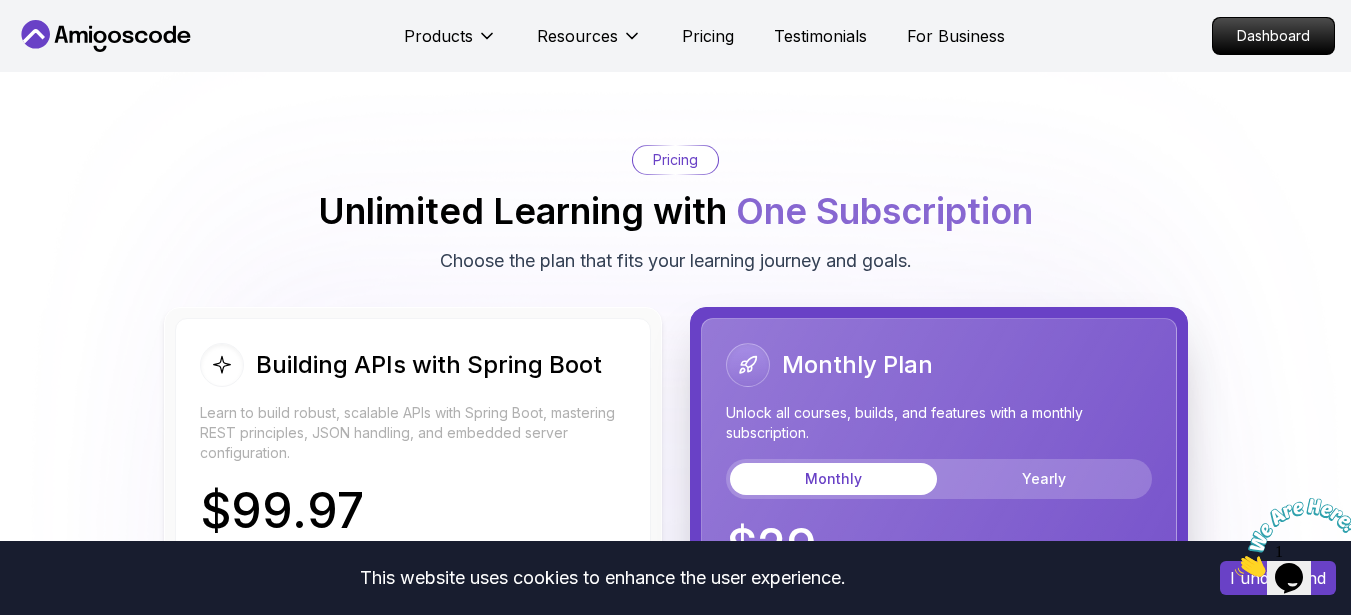 scroll, scrollTop: 4327, scrollLeft: 0, axis: vertical 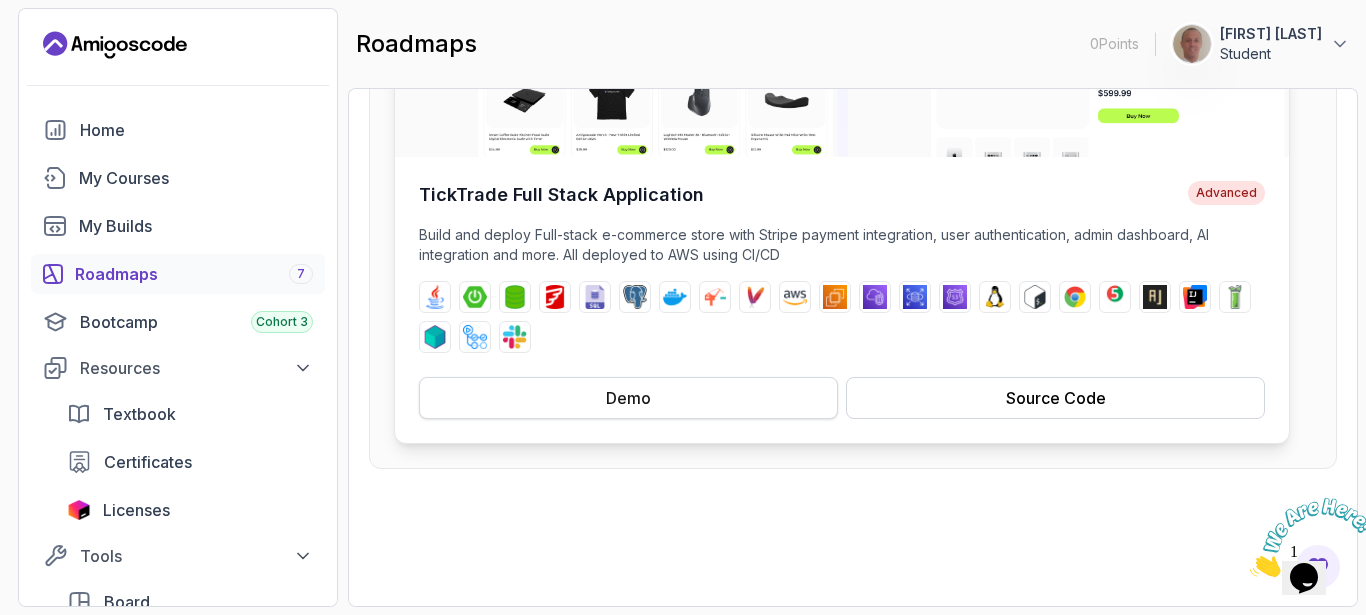 click on "Demo" at bounding box center (628, 398) 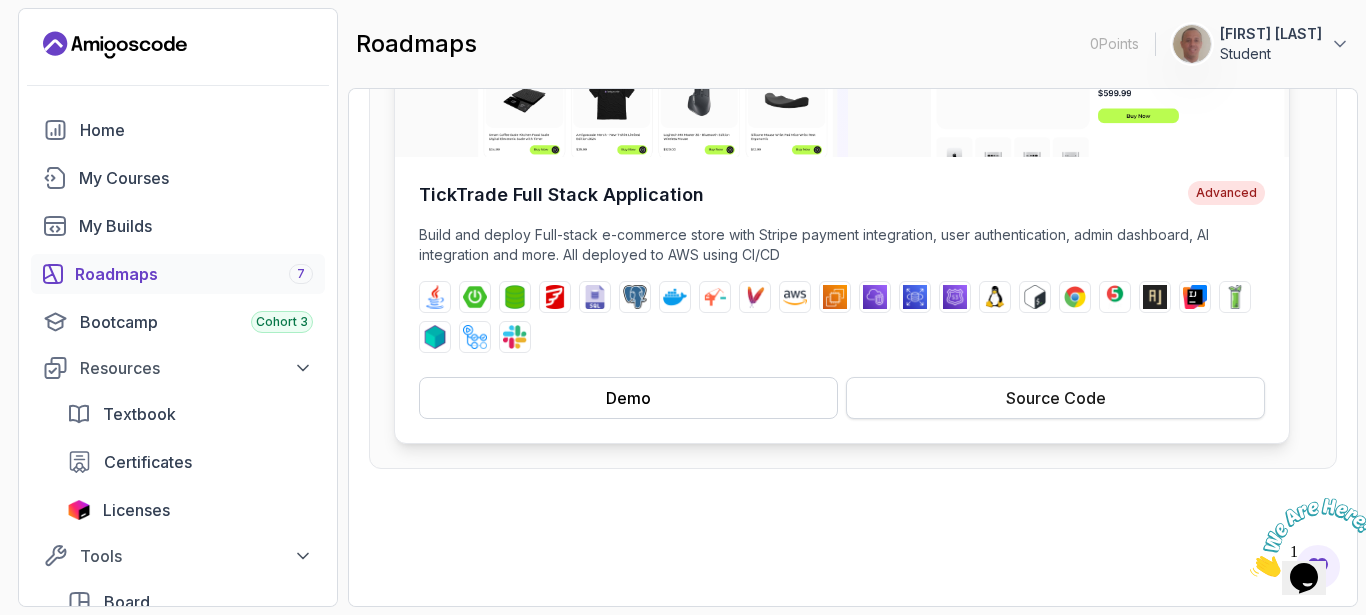 click on "Source Code" at bounding box center [1055, 398] 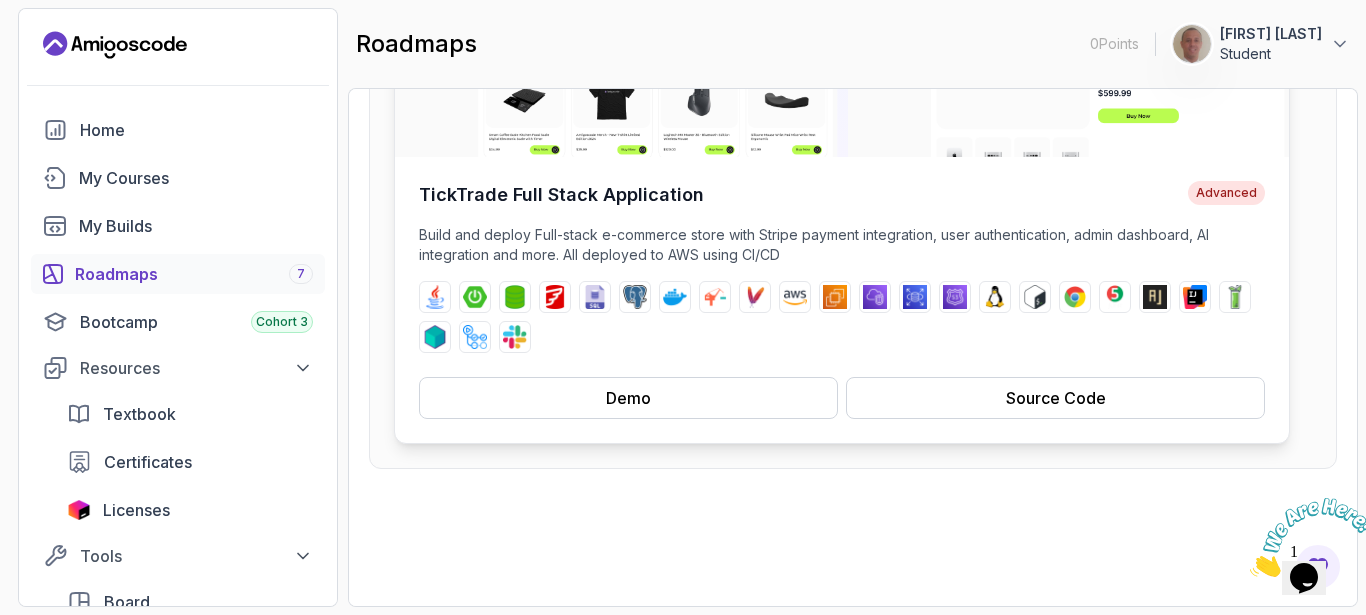 click on "TickTrade Full Stack Application Advanced Build and deploy Full-stack e-commerce store with Stripe payment integration, user authentication, admin dashboard, AI integration and more. All deployed to AWS using CI/CD java spring-boot spring-data-jpa flyway sql postgres docker jib maven aws ec2 vpc rds route53 linux bash chrome junit assertj intellij mockito testcontainers github-actions slack Demo Source Code" at bounding box center (842, 300) 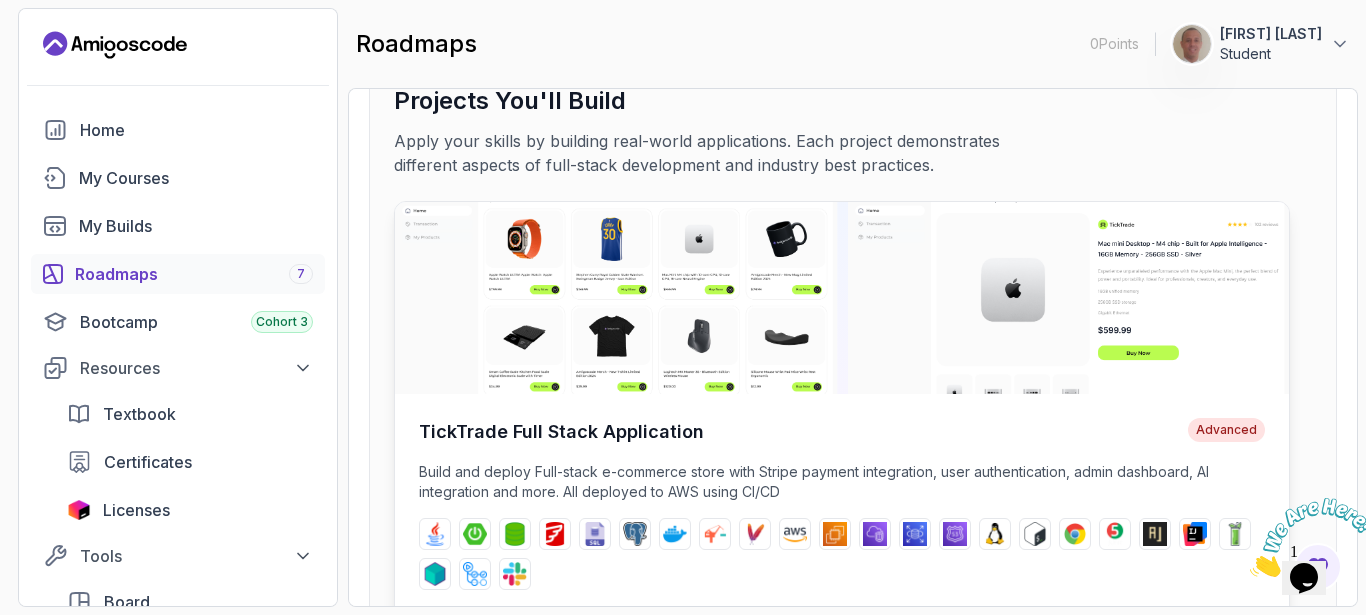 scroll, scrollTop: 0, scrollLeft: 0, axis: both 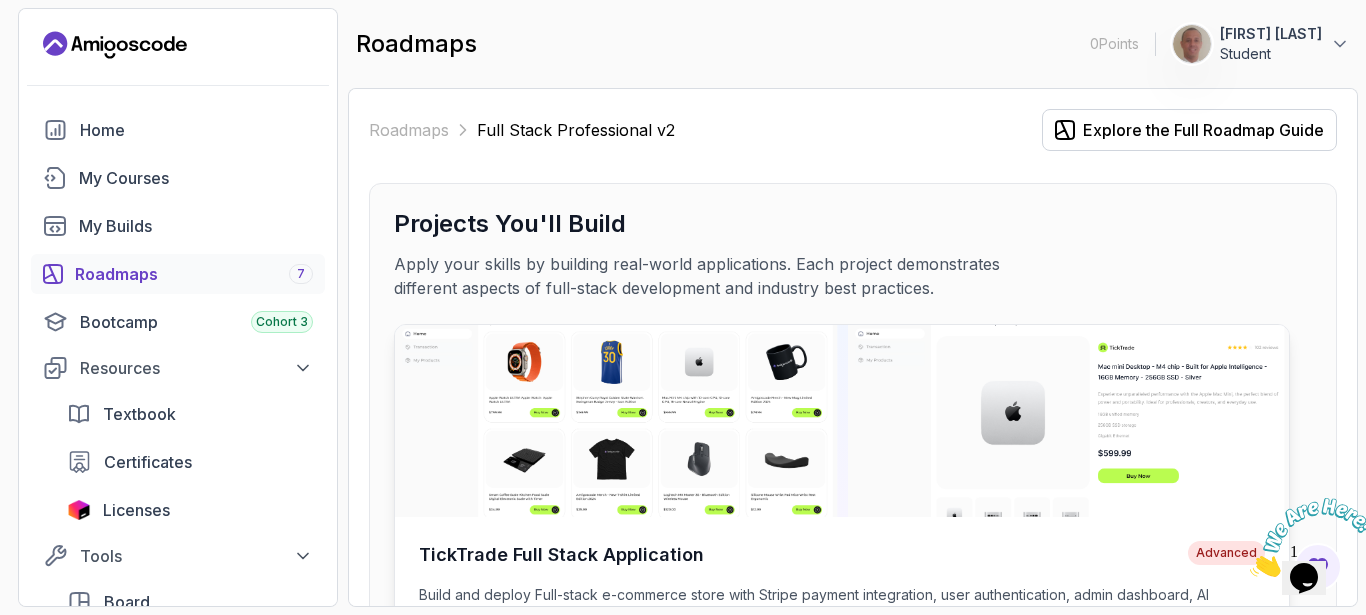 click at bounding box center [842, 421] 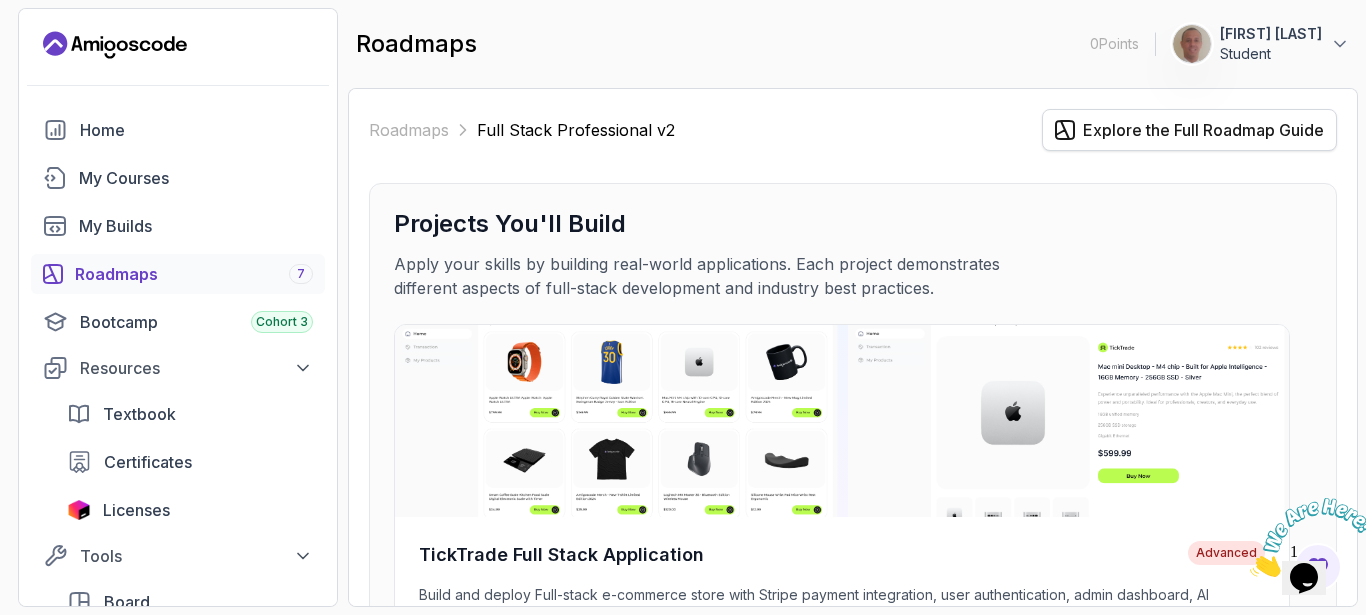 click on "Explore the Full Roadmap Guide" at bounding box center (1203, 130) 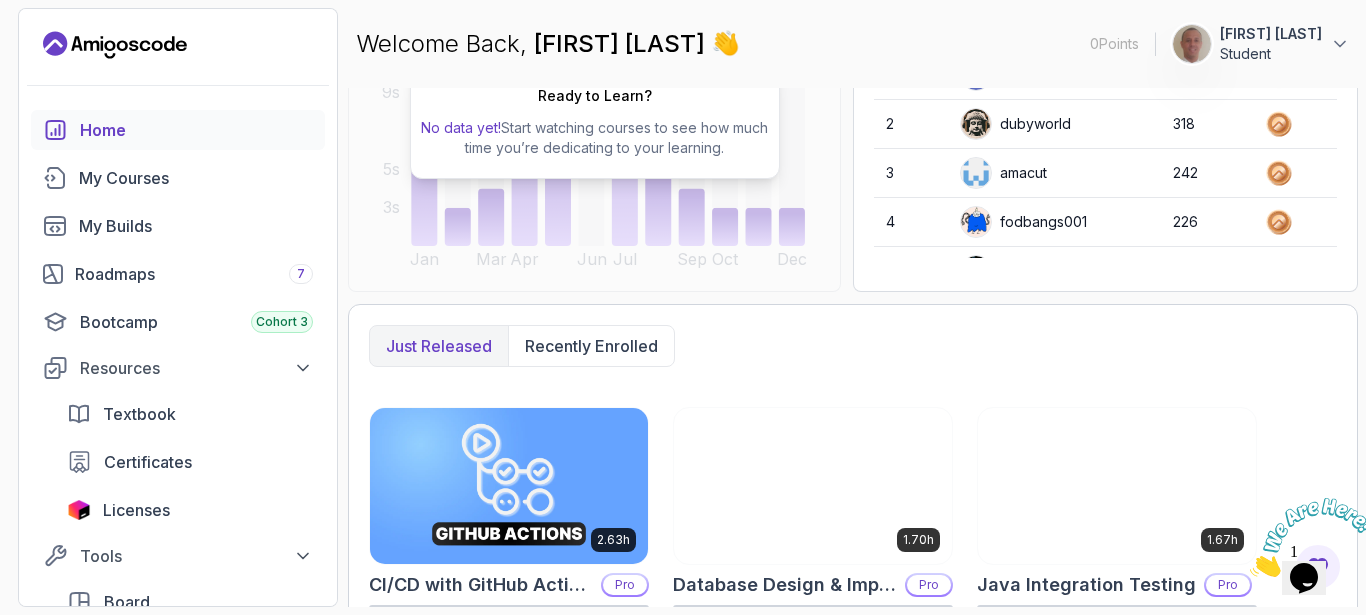 scroll, scrollTop: 180, scrollLeft: 0, axis: vertical 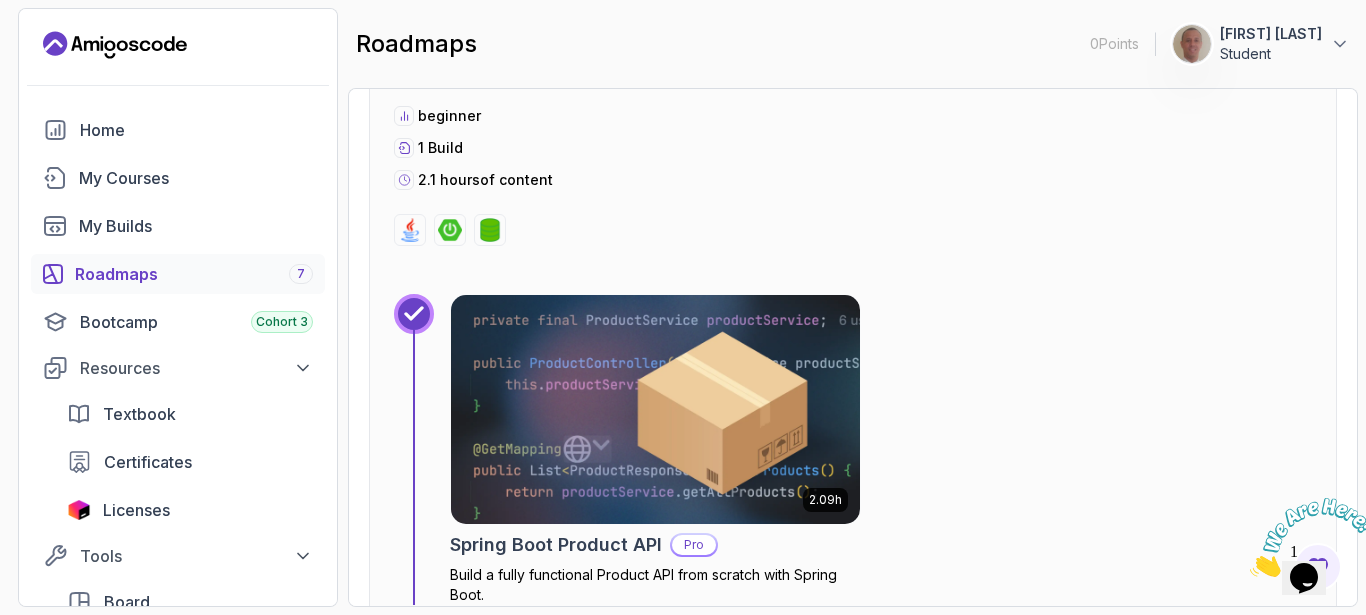 click at bounding box center (655, 409) 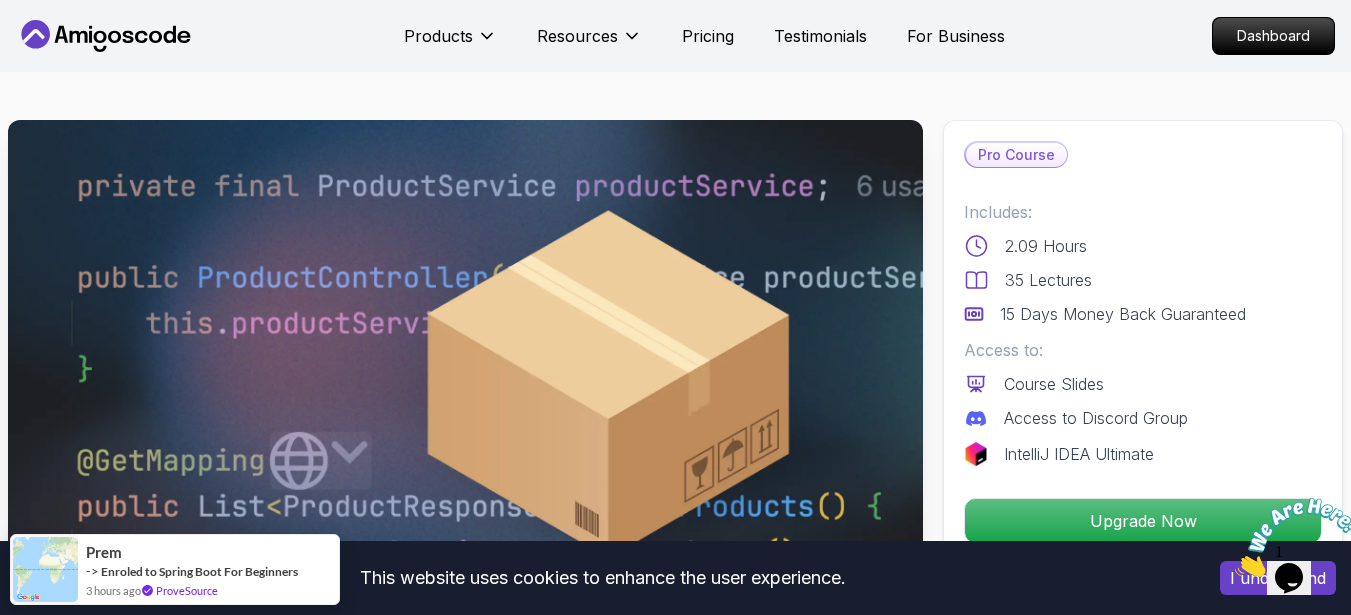 click on "This website uses cookies to enhance the user experience. I understand Products Resources Pricing Testimonials For Business Dashboard Products Resources Pricing Testimonials For Business Dashboard Spring Boot Product API Build a fully functional Product API from scratch with Spring Boot. [FIRST] [LAST]  /   Instructor Pro Course Includes: 2.09 Hours 35 Lectures 15 Days Money Back Guaranteed Access to: Course Slides Access to Discord Group IntelliJ IDEA Ultimate Upgrade Now Share this Course or Copy link Got a Team of 5 or More? With one subscription, give your entire team access to all courses and features. Check our Business Plan [FIRST] [LAST]  /   Instructor What you will build java spring-boot spring-data-jpa Database Integration - Set up a database, connect it to your Spring Boot application, and model your data using Java classes with annotations like `@Entity`, `@Table`, and `@Id`. Build Your Own Spring Boot Product API
Why This Build Is Essential
Real-World API Development" at bounding box center (675, 4068) 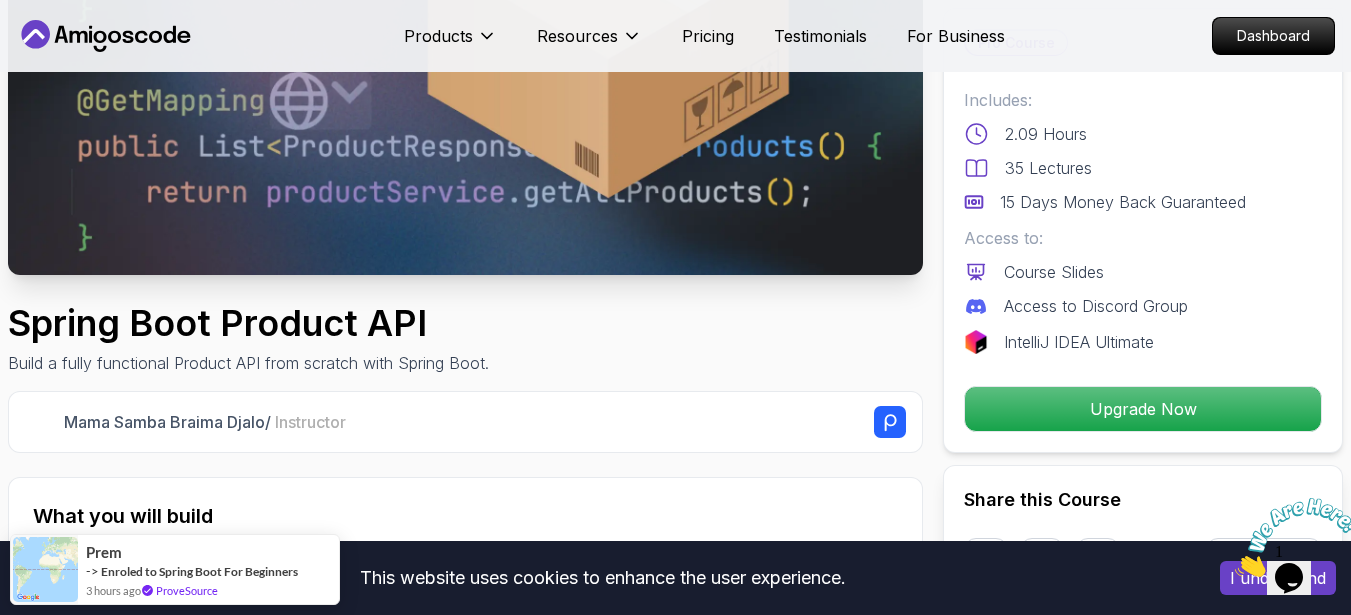 scroll, scrollTop: 180, scrollLeft: 0, axis: vertical 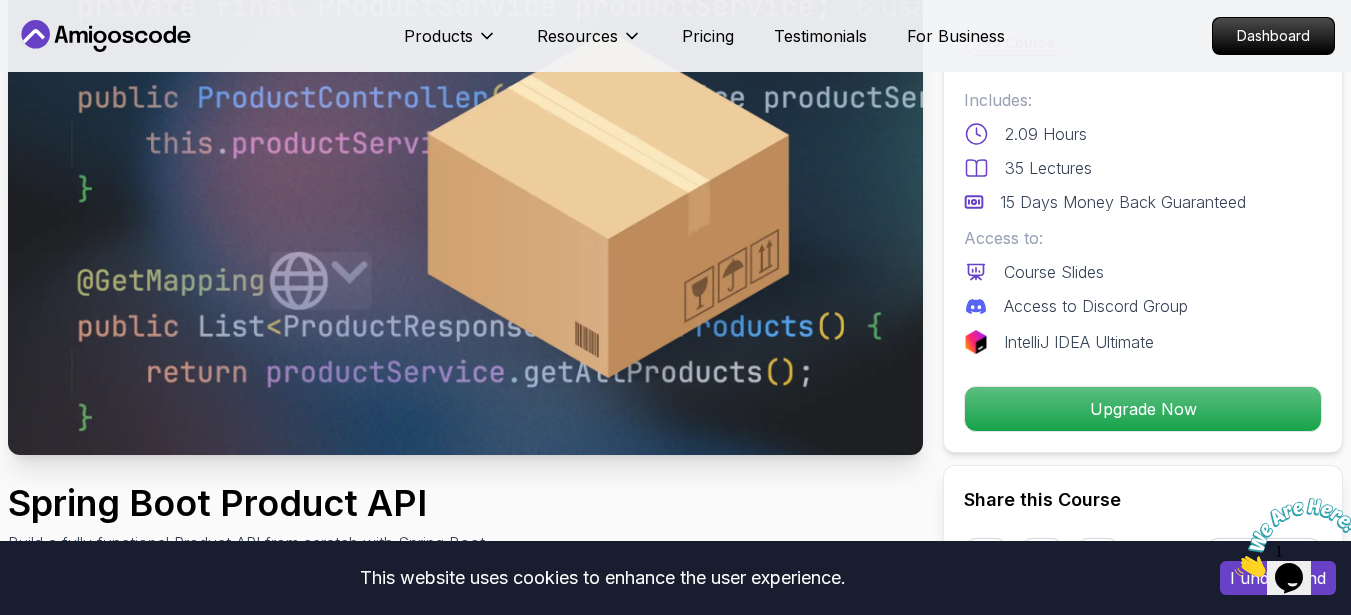 click at bounding box center (465, 197) 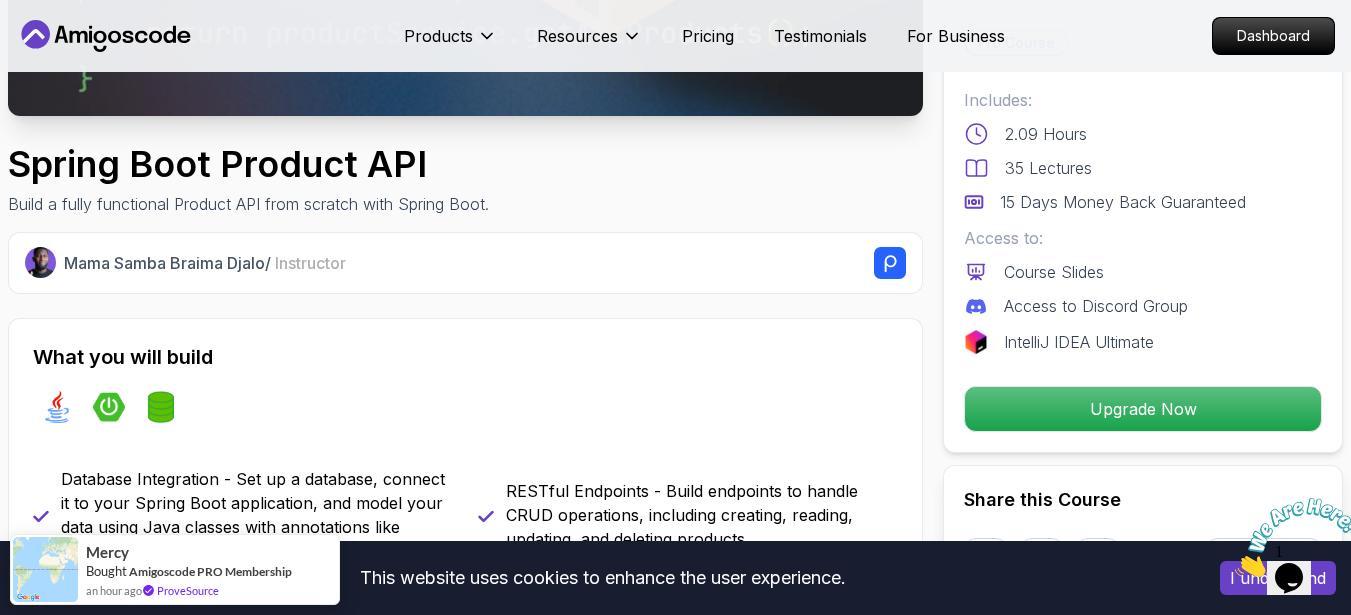 scroll, scrollTop: 720, scrollLeft: 0, axis: vertical 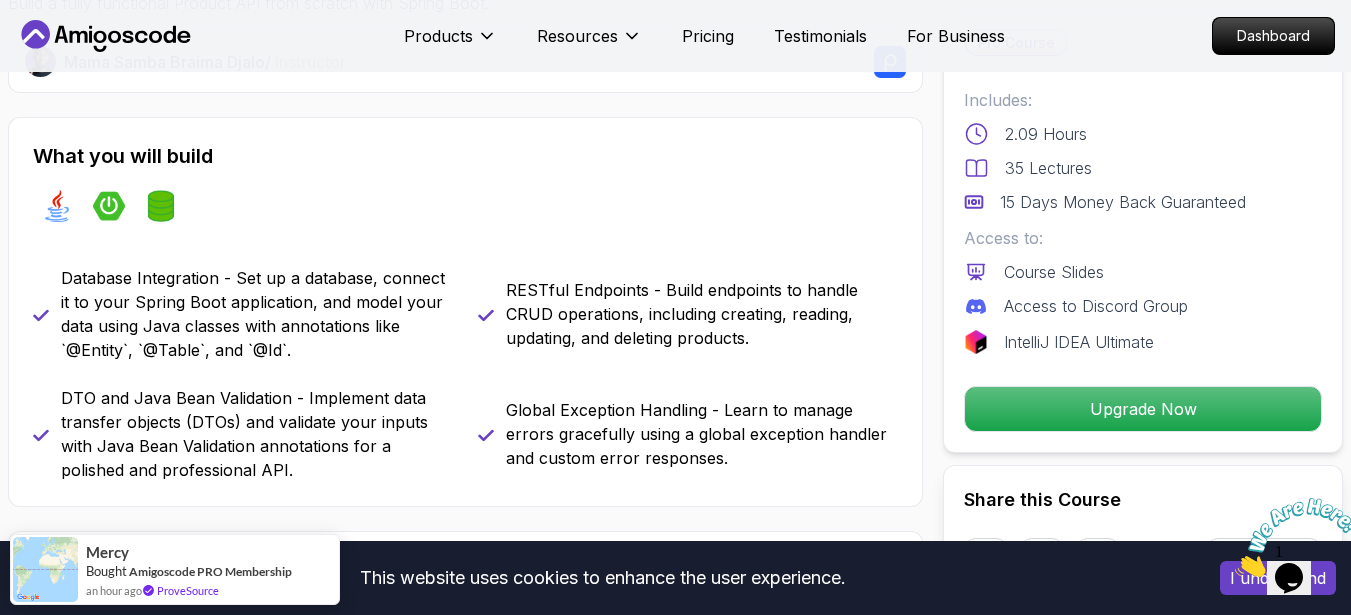 click on "What you will build java spring-boot spring-data-jpa Database Integration - Set up a database, connect it to your Spring Boot application, and model your data using Java classes with annotations like `@Entity`, `@Table`, and `@Id`. RESTful Endpoints - Build endpoints to handle CRUD operations, including creating, reading, updating, and deleting products. DTO and Java Bean Validation - Implement data transfer objects (DTOs) and validate your inputs with Java Bean Validation annotations for a polished and professional API. Global Exception Handling - Learn to manage errors gracefully using a global exception handler and custom error responses." at bounding box center [465, 312] 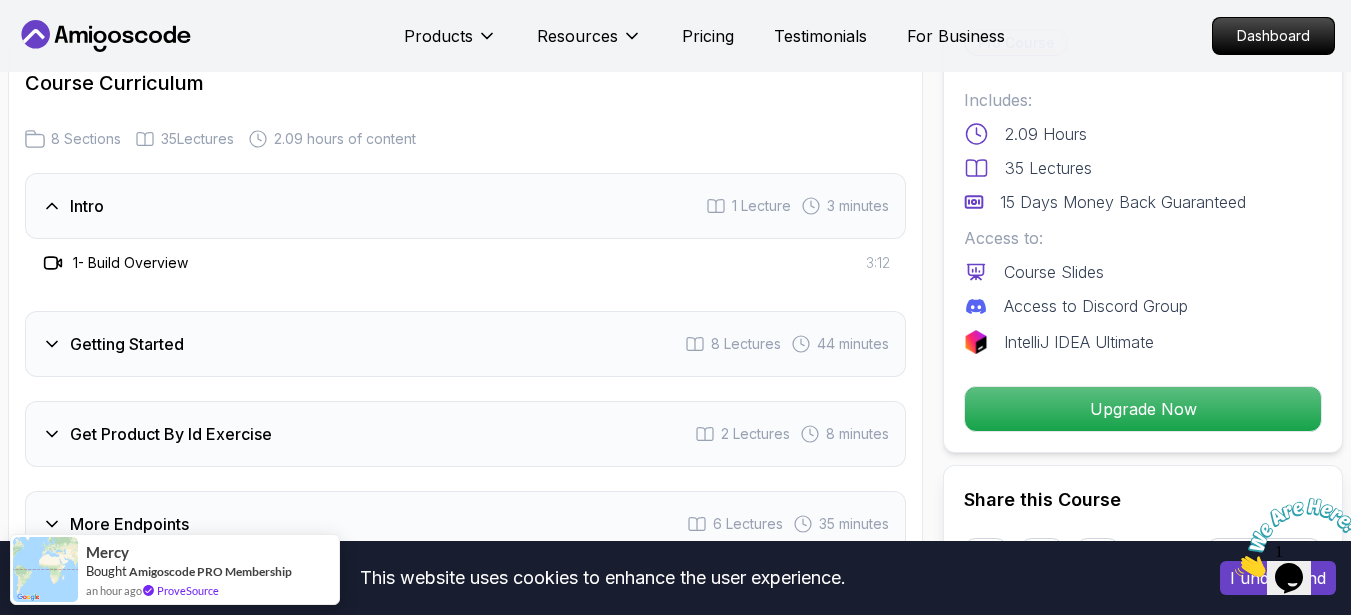 scroll, scrollTop: 2520, scrollLeft: 0, axis: vertical 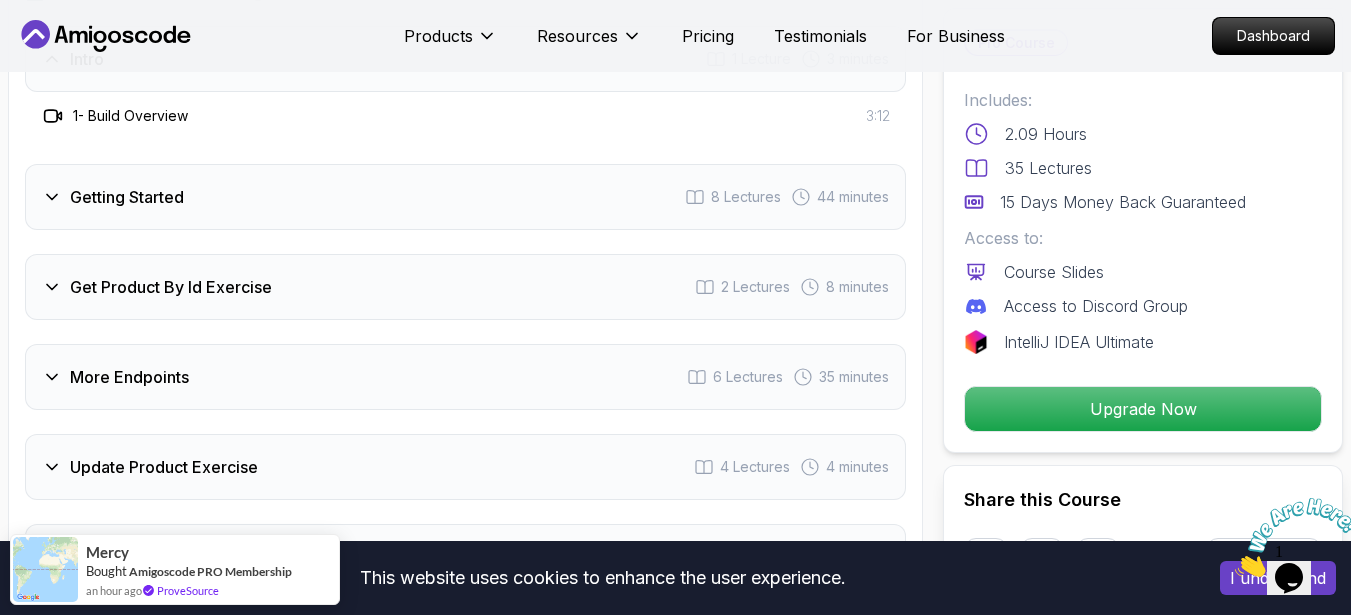 click on "Getting Started 8   Lectures     44 minutes" at bounding box center [465, 197] 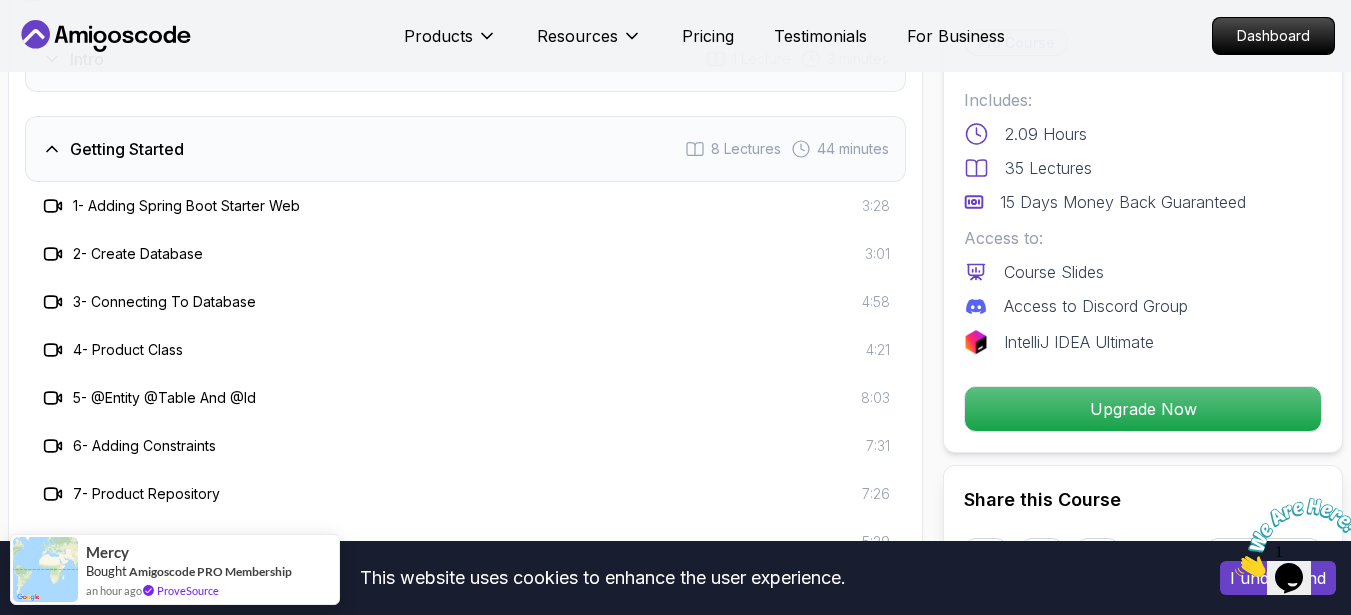 click on "1  -   Adding Spring Boot Starter Web" at bounding box center (186, 206) 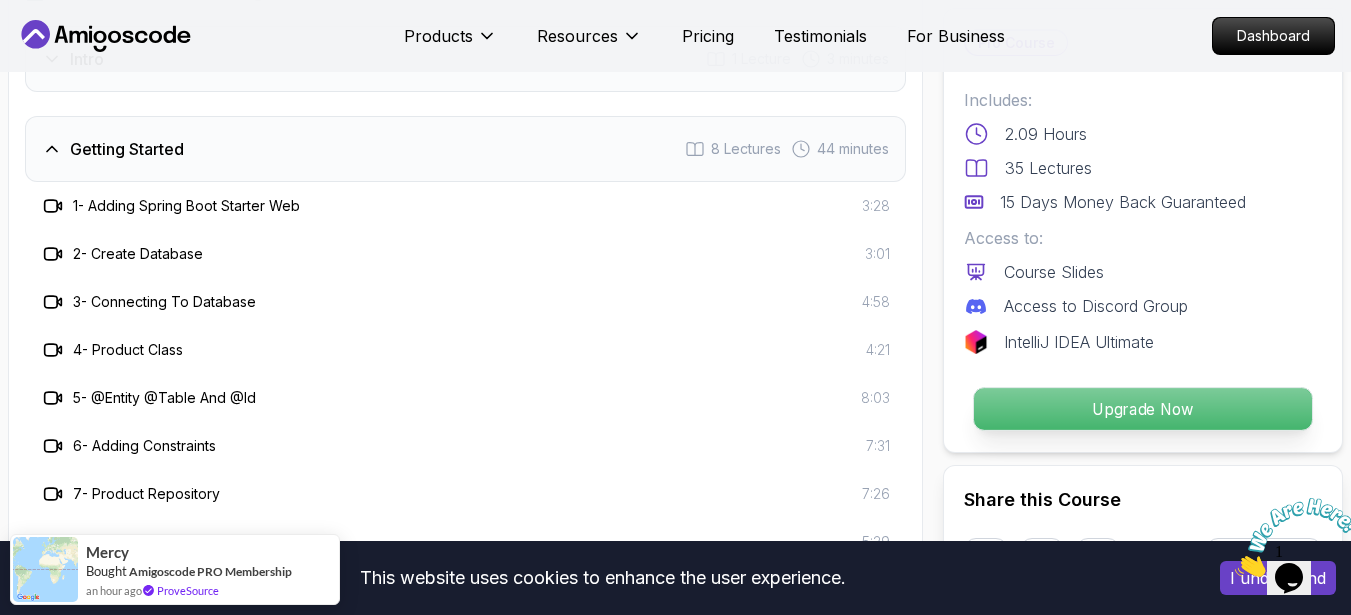 click on "Upgrade Now" at bounding box center [1143, 409] 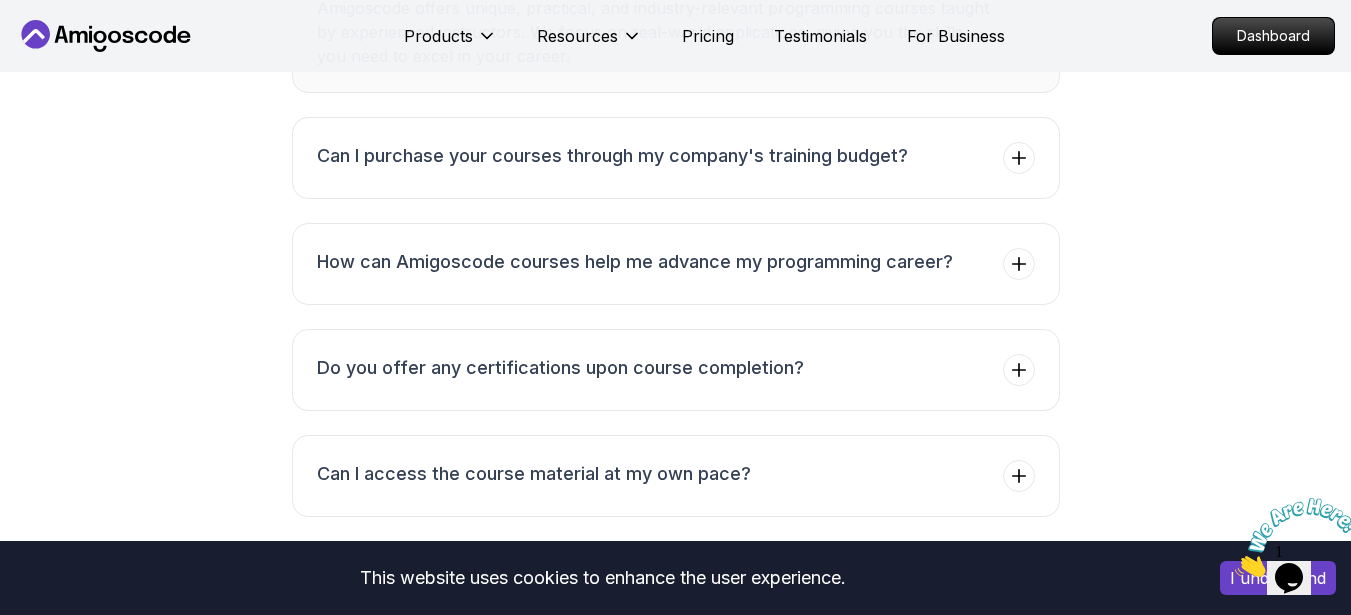 scroll, scrollTop: 6127, scrollLeft: 0, axis: vertical 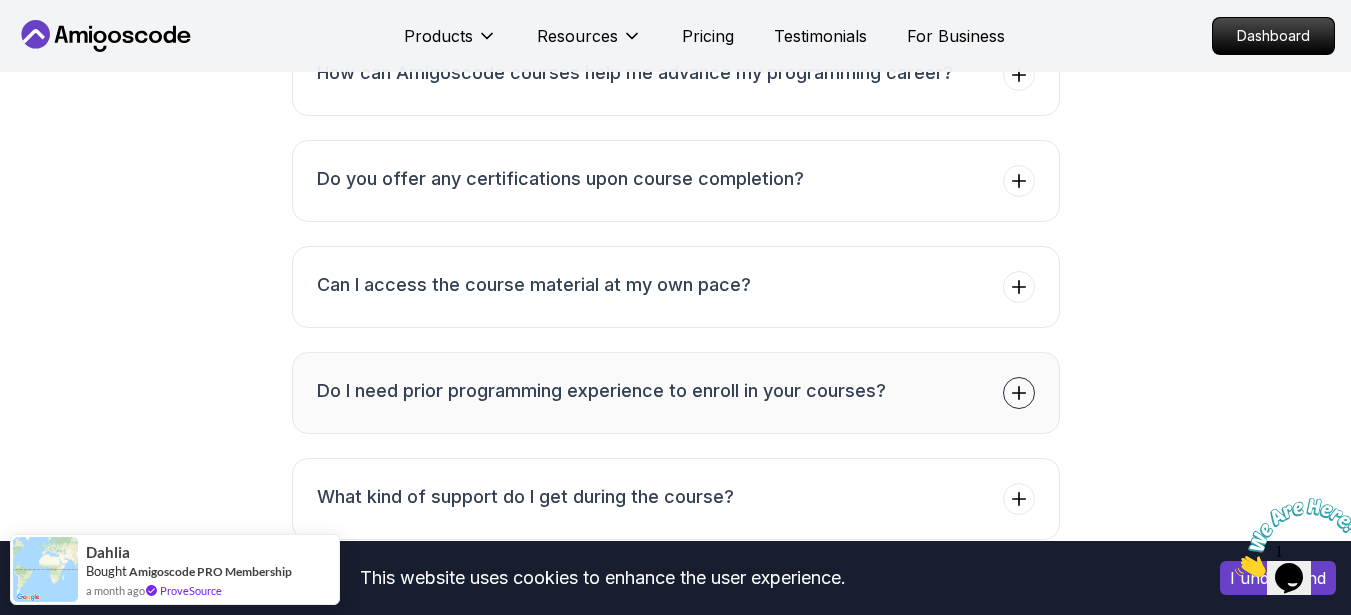 click on "Do I need prior programming experience to enroll in your courses?" at bounding box center [676, 393] 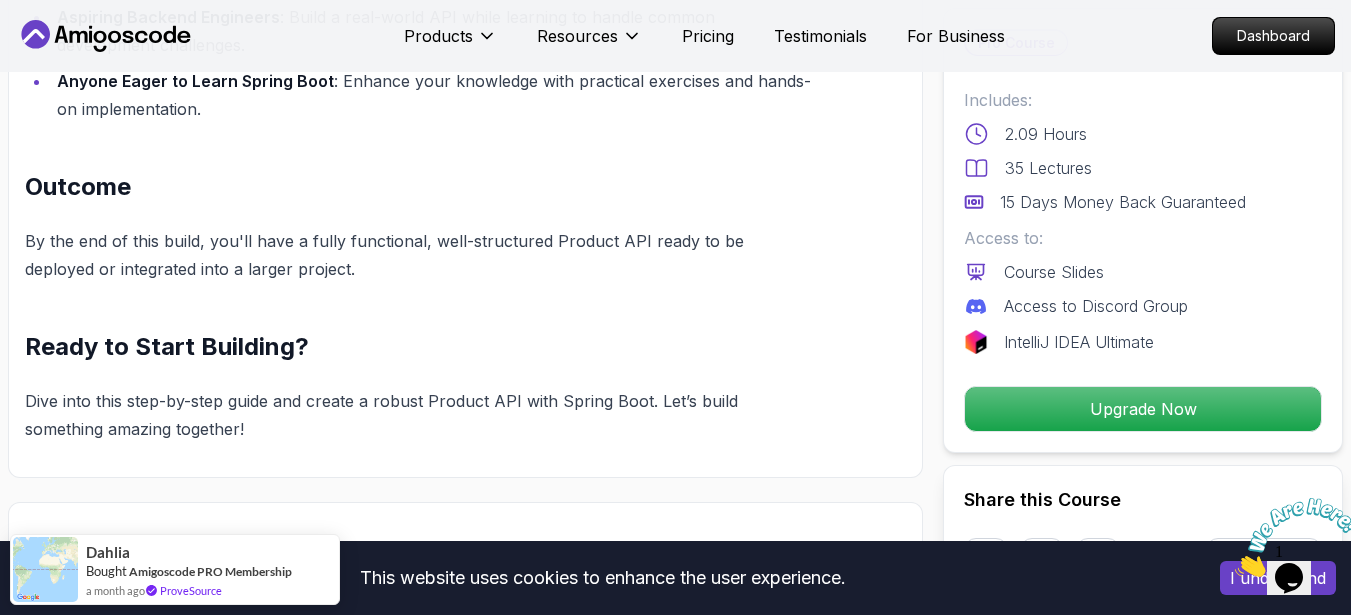 scroll, scrollTop: 2087, scrollLeft: 0, axis: vertical 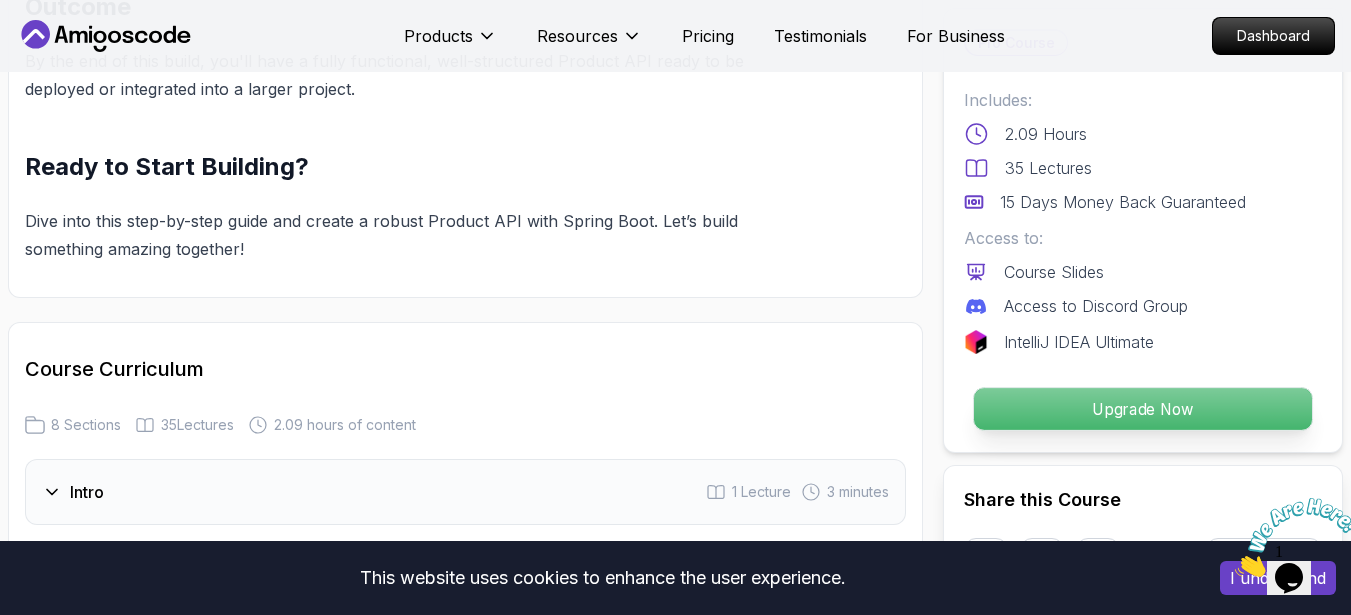 click on "Upgrade Now" at bounding box center (1143, 409) 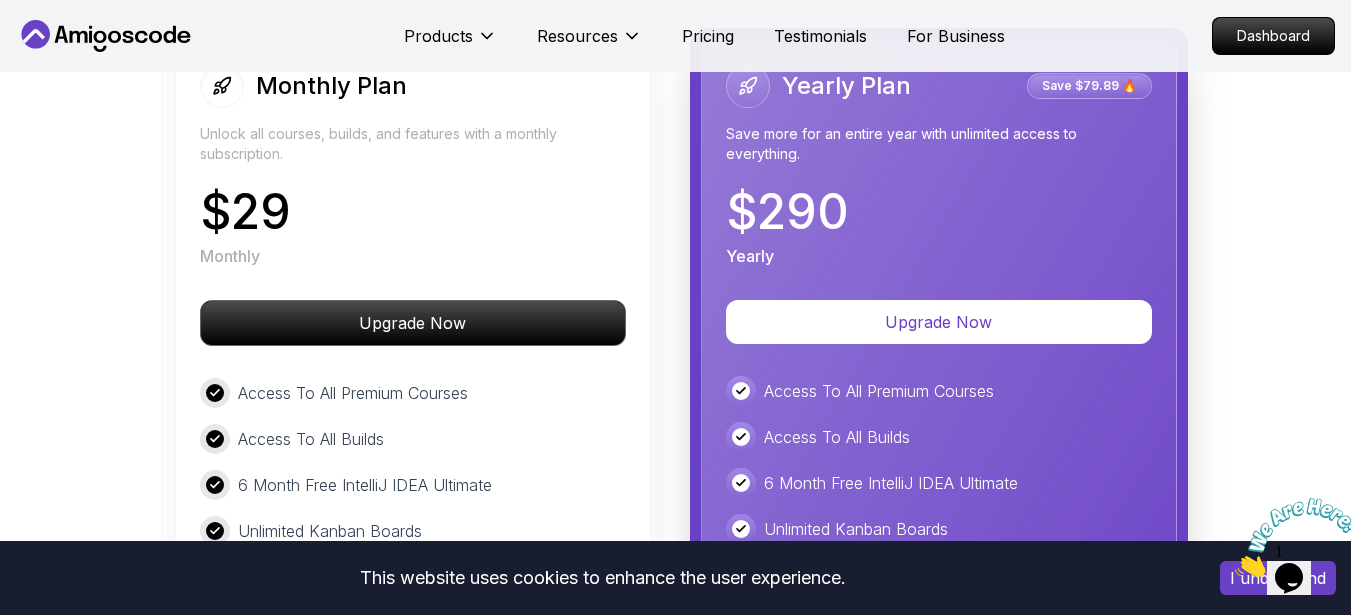 scroll, scrollTop: 4147, scrollLeft: 0, axis: vertical 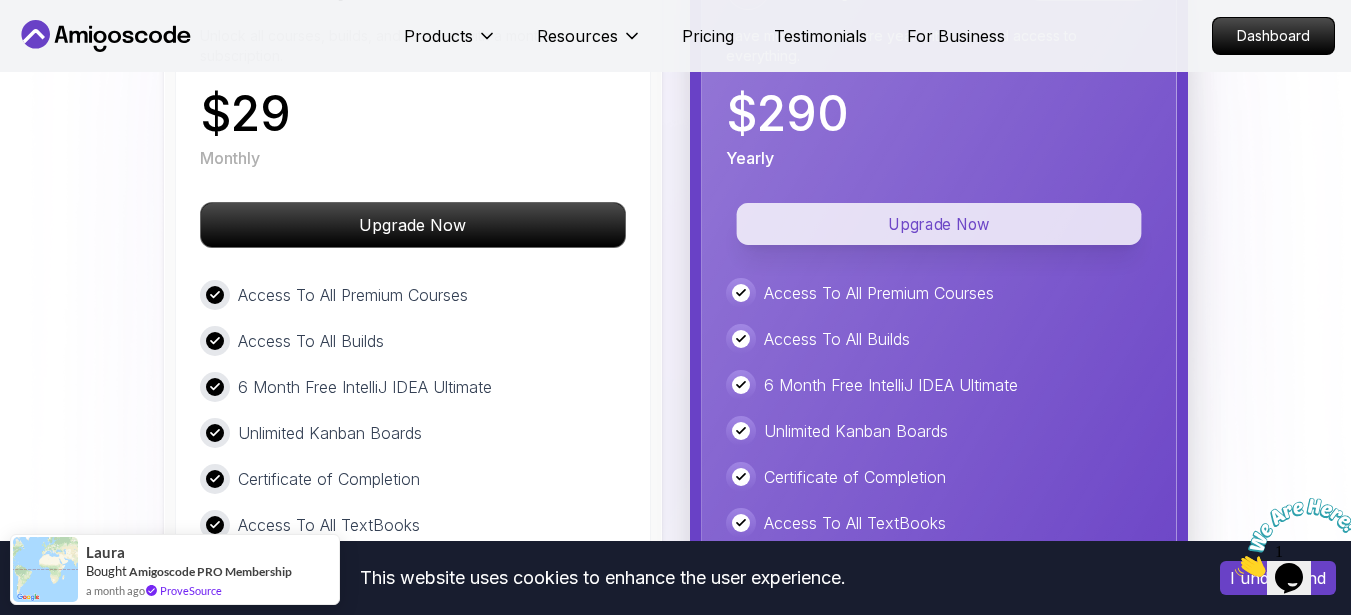 click on "Upgrade Now" at bounding box center [938, 224] 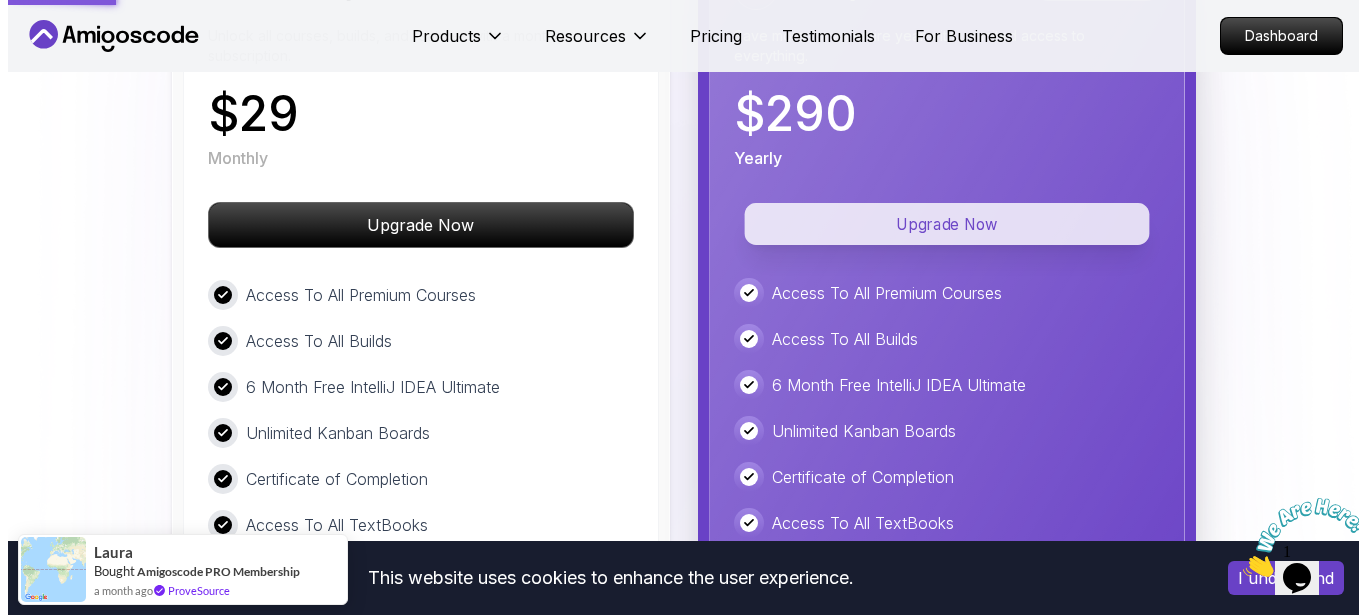 scroll, scrollTop: 0, scrollLeft: 0, axis: both 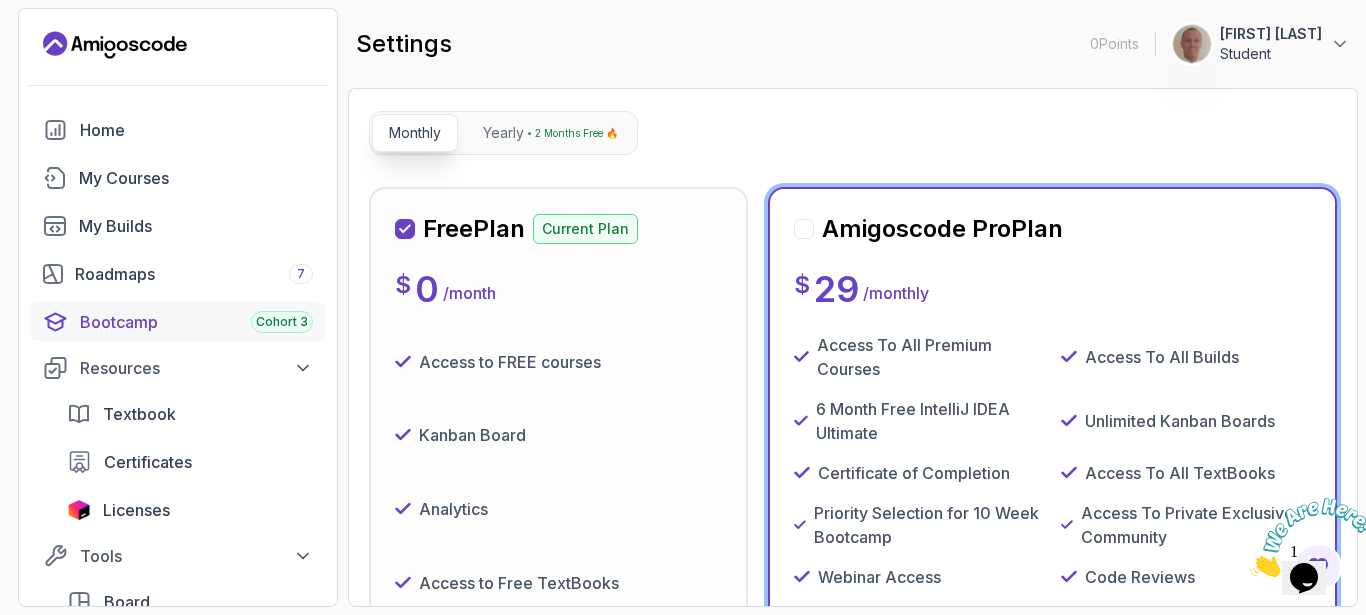 click on "Bootcamp Cohort 3" at bounding box center (196, 322) 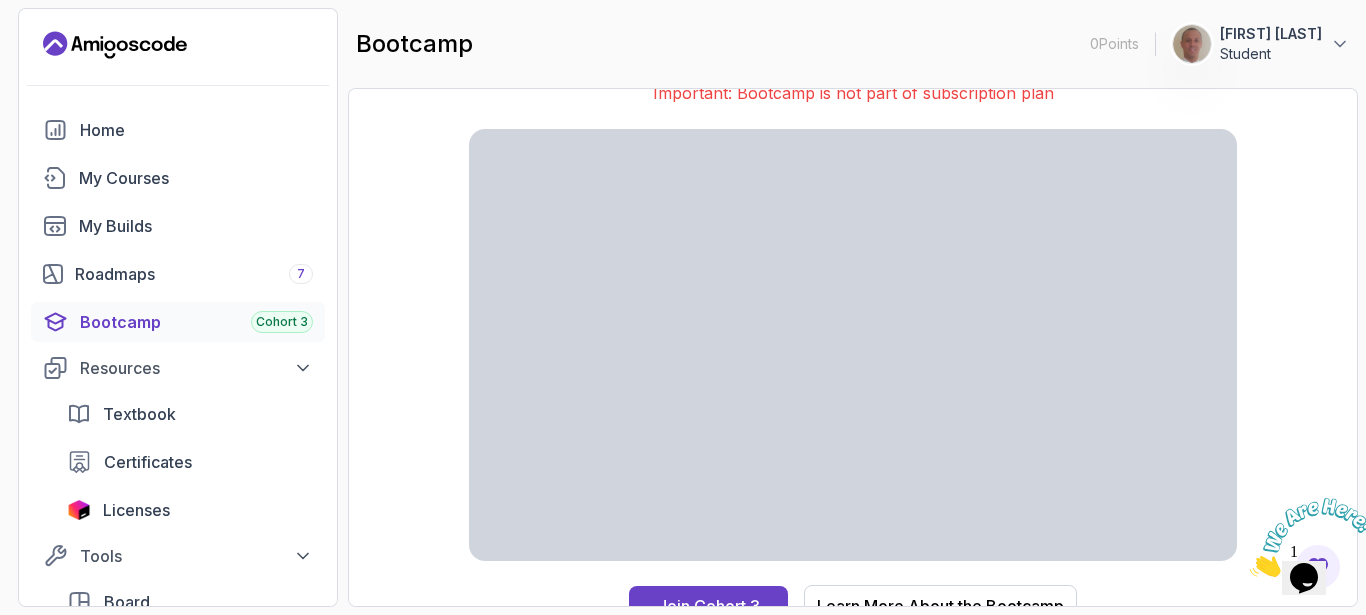 scroll, scrollTop: 59, scrollLeft: 0, axis: vertical 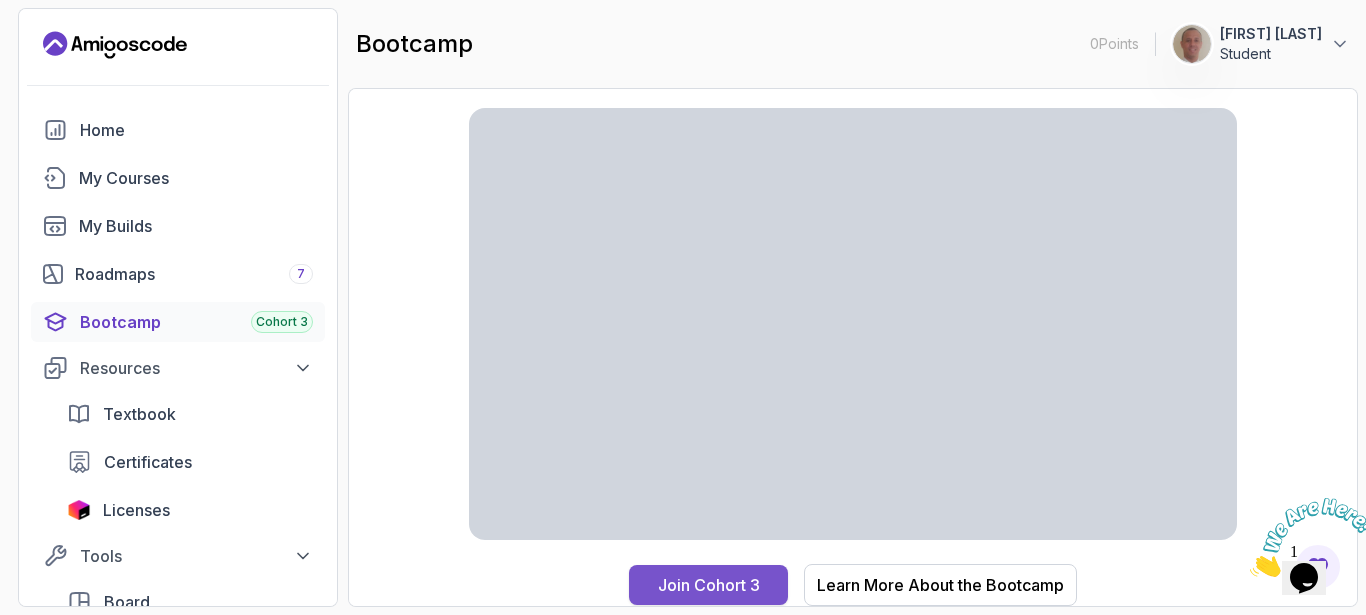 click on "Join Cohort 3" at bounding box center [709, 585] 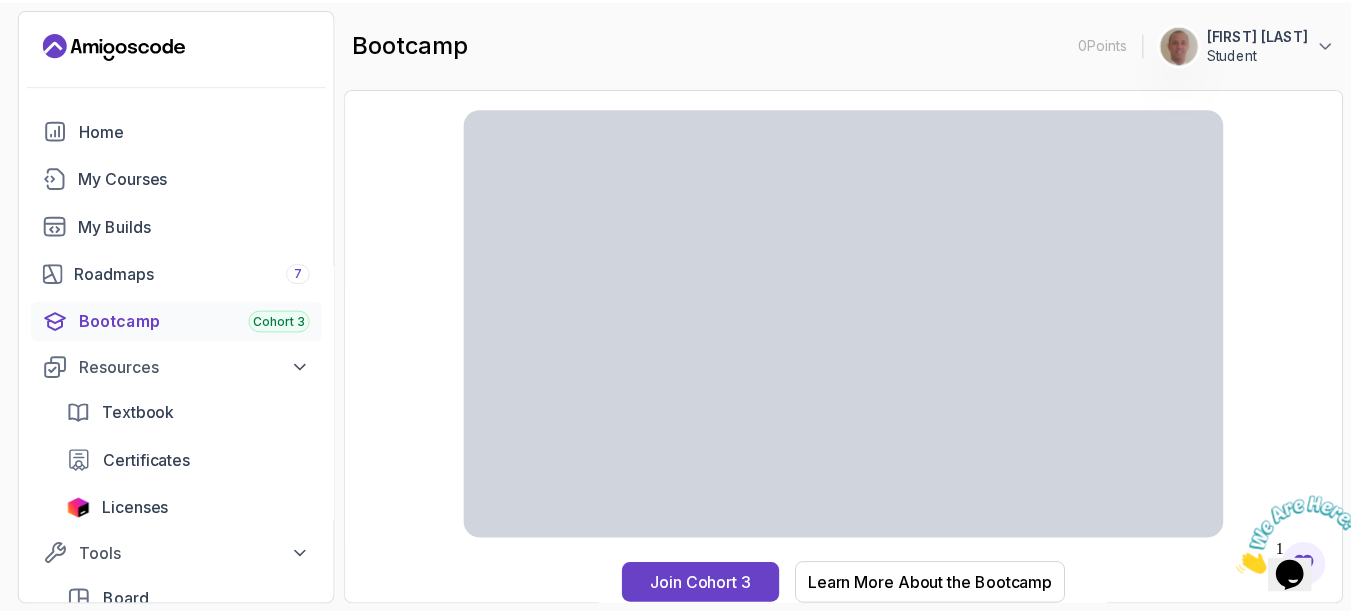 scroll, scrollTop: 85, scrollLeft: 0, axis: vertical 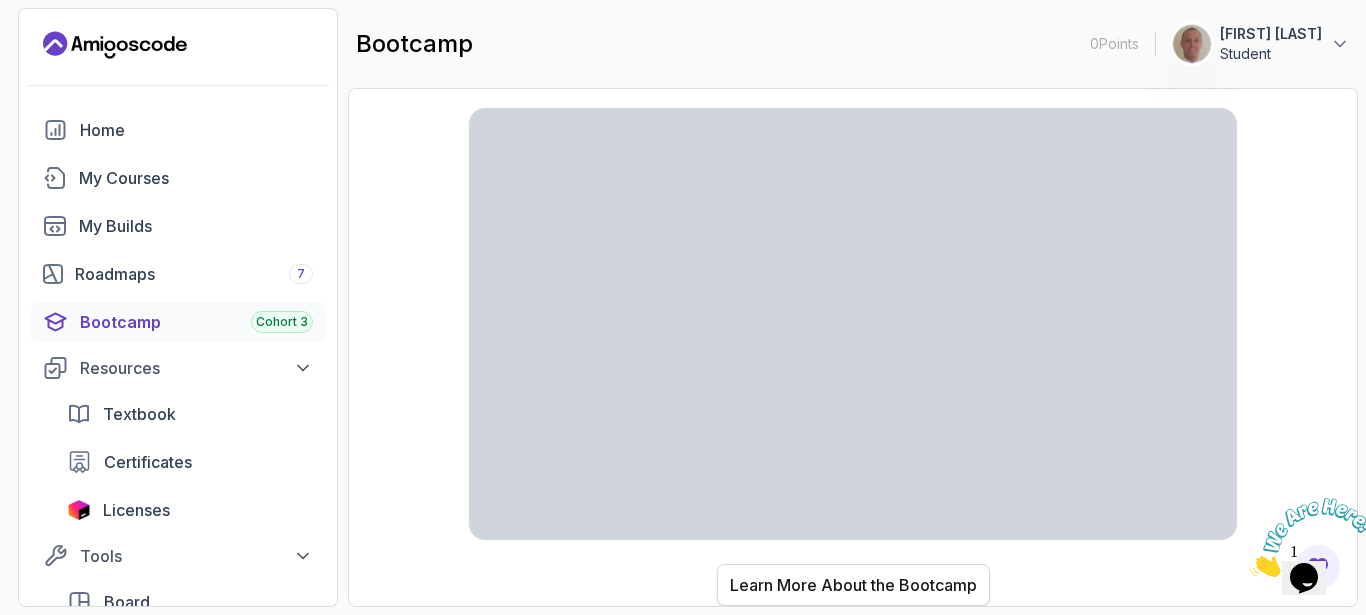 click on "Learn More About the Bootcamp" at bounding box center [853, 585] 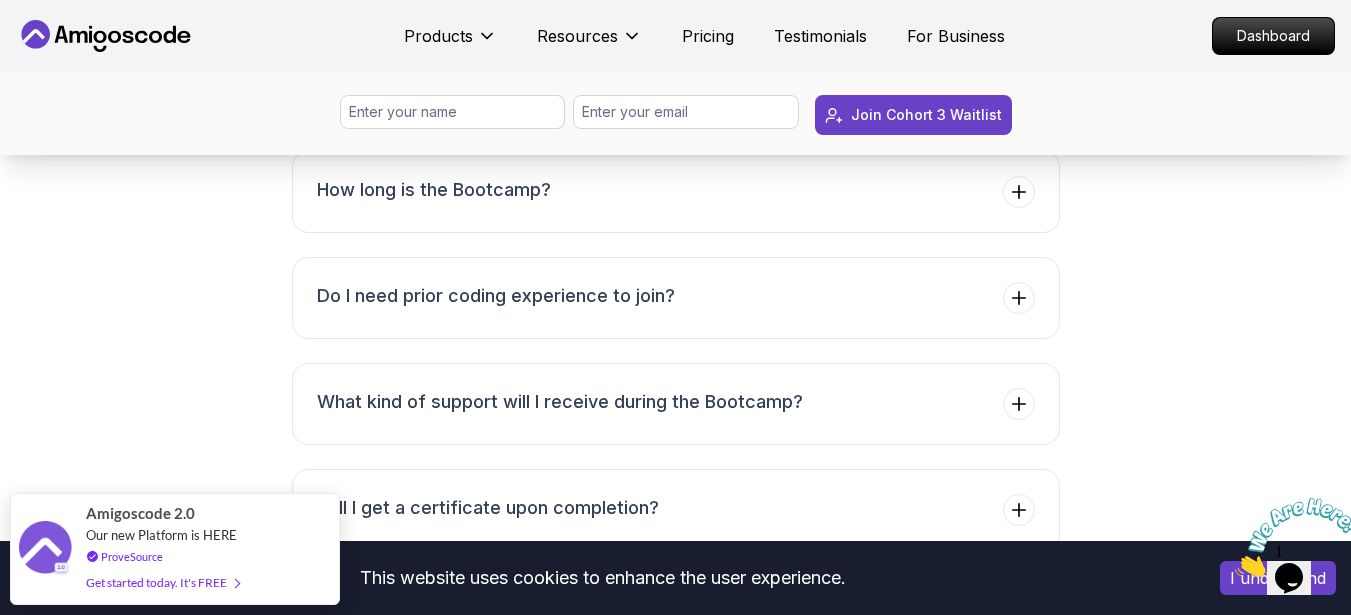 scroll, scrollTop: 7020, scrollLeft: 0, axis: vertical 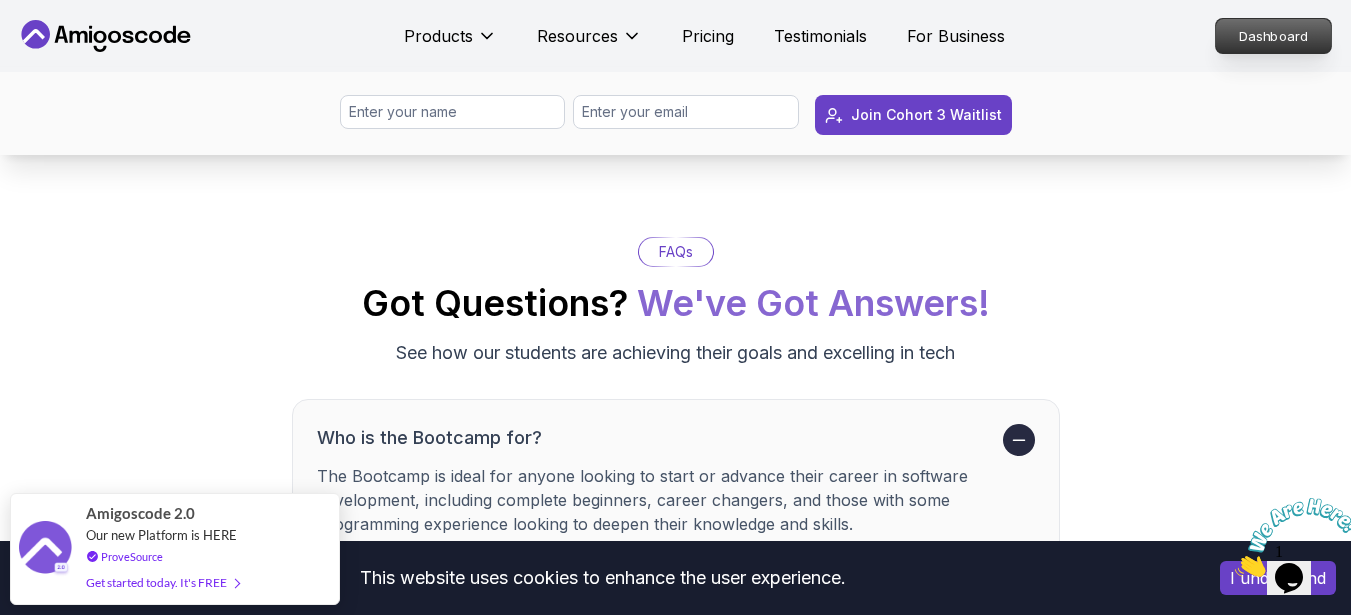 click on "Dashboard" at bounding box center [1273, 36] 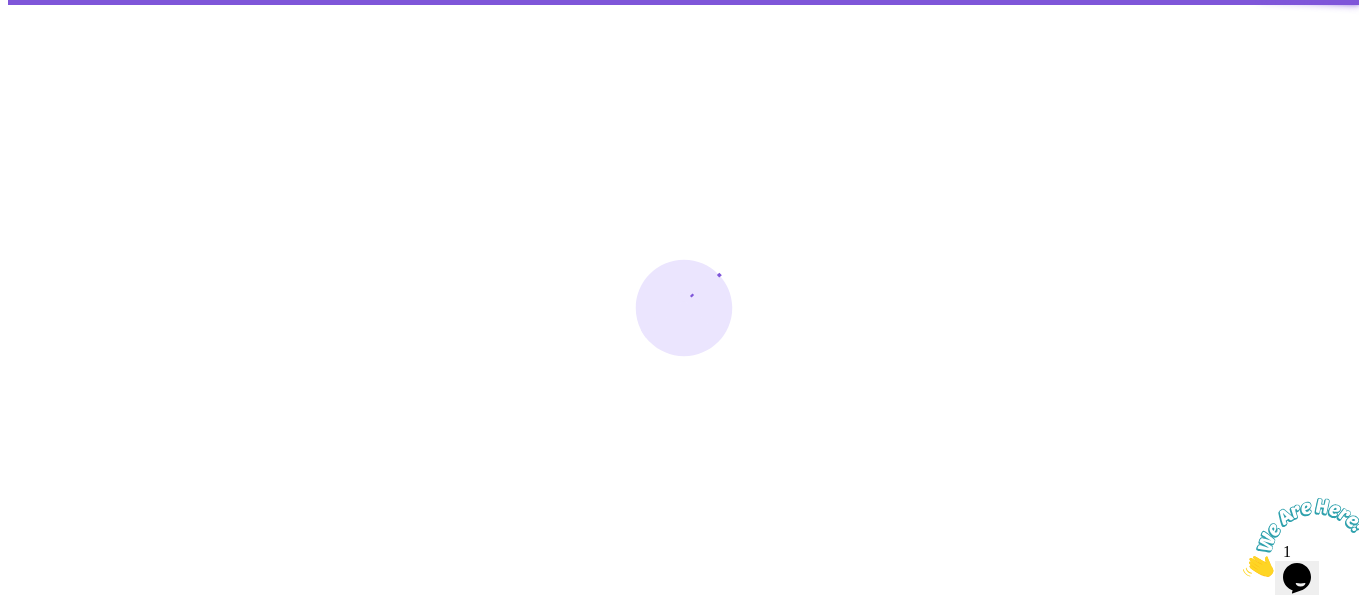 scroll, scrollTop: 0, scrollLeft: 0, axis: both 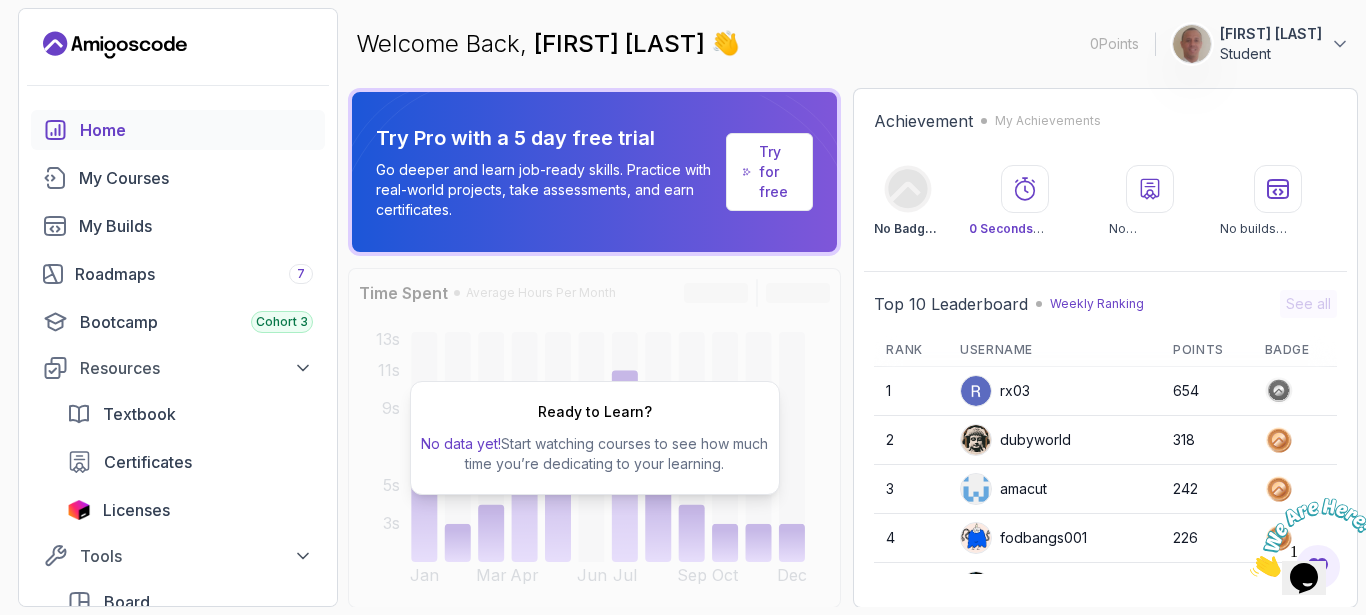 click on "Student" at bounding box center [1271, 54] 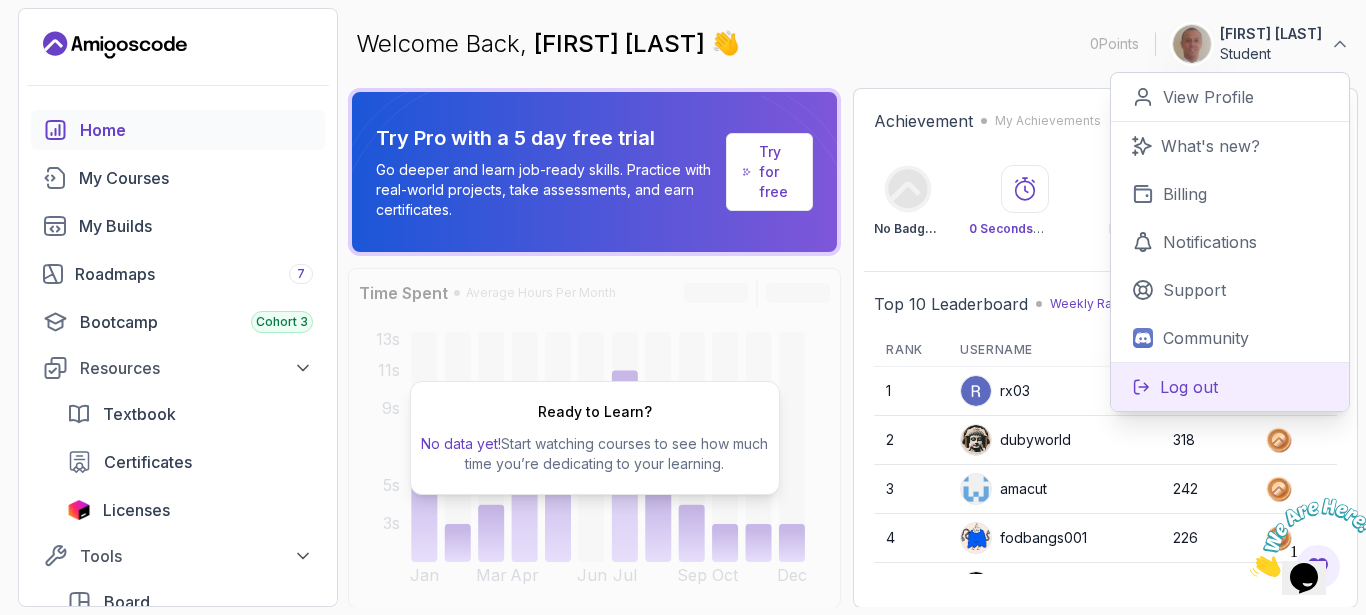 click on "Log out" at bounding box center (1189, 387) 